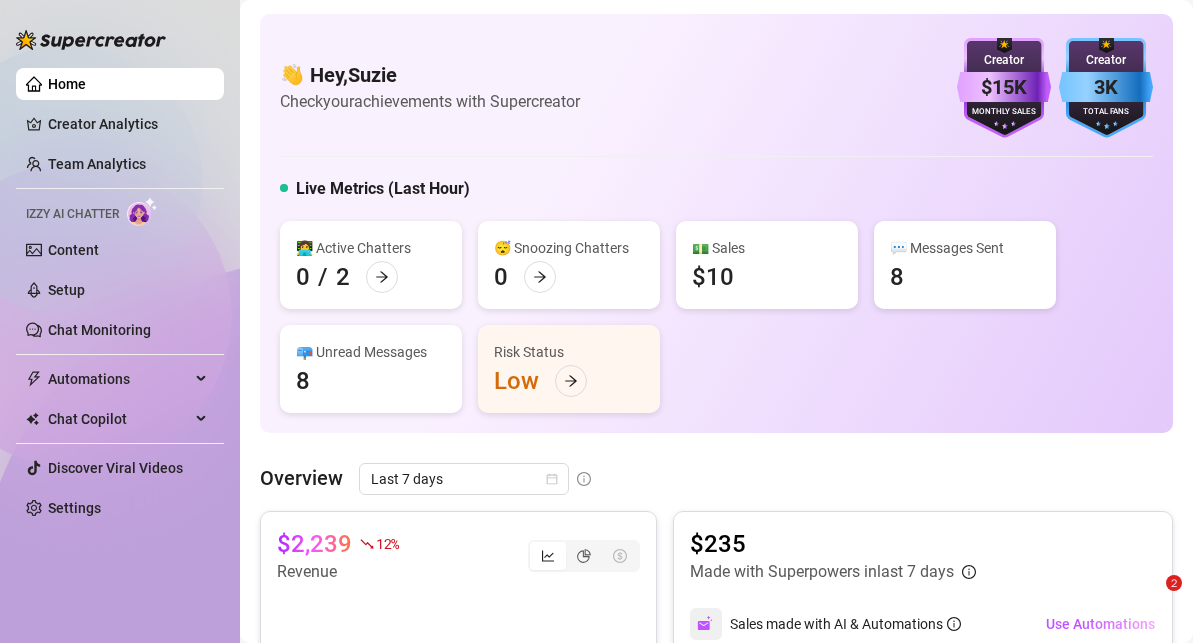 scroll, scrollTop: 0, scrollLeft: 0, axis: both 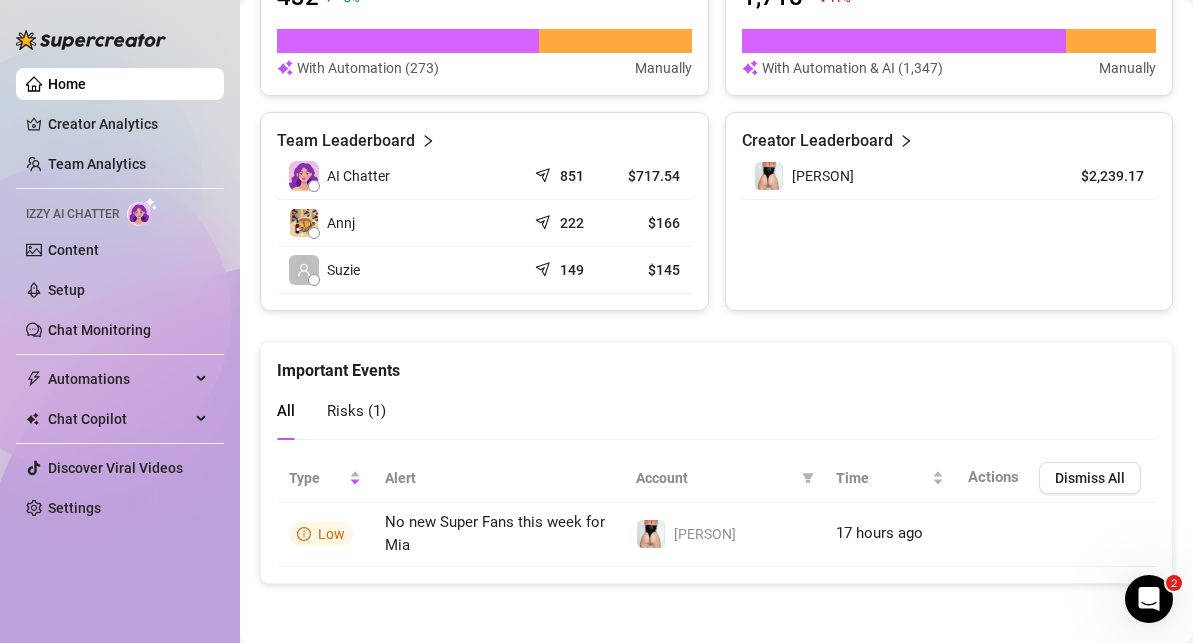 click on "Home" at bounding box center [67, 84] 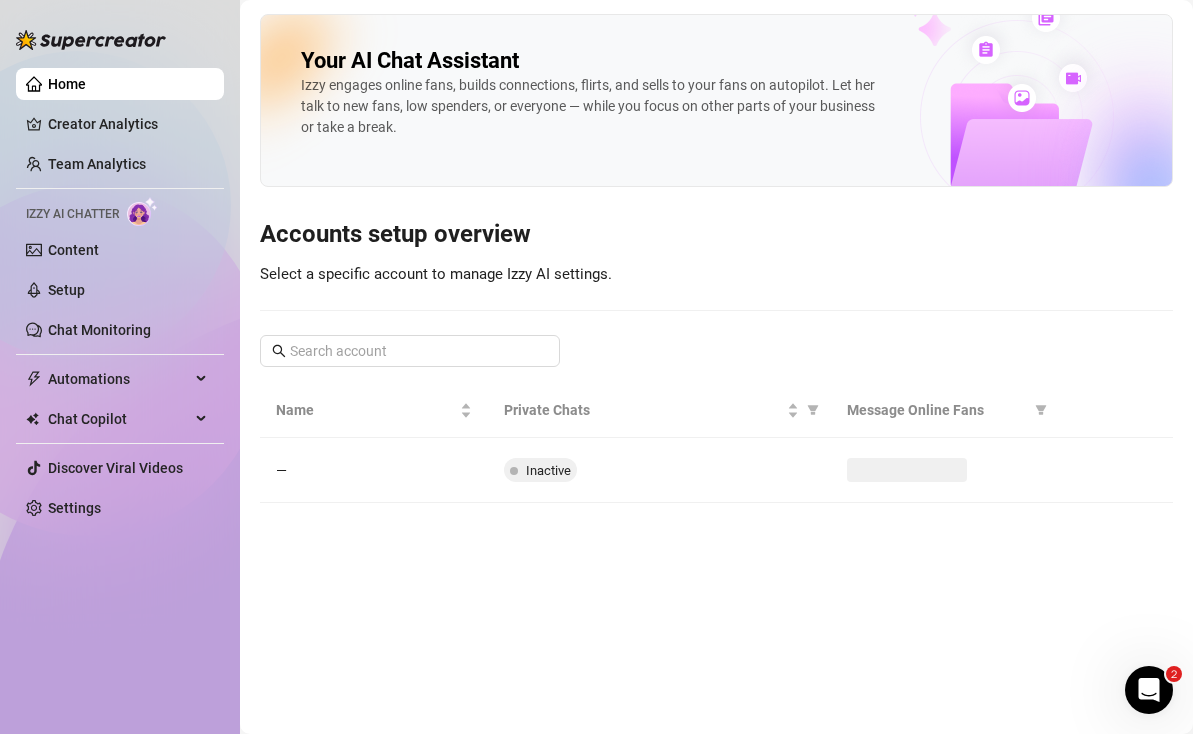 scroll, scrollTop: 0, scrollLeft: 0, axis: both 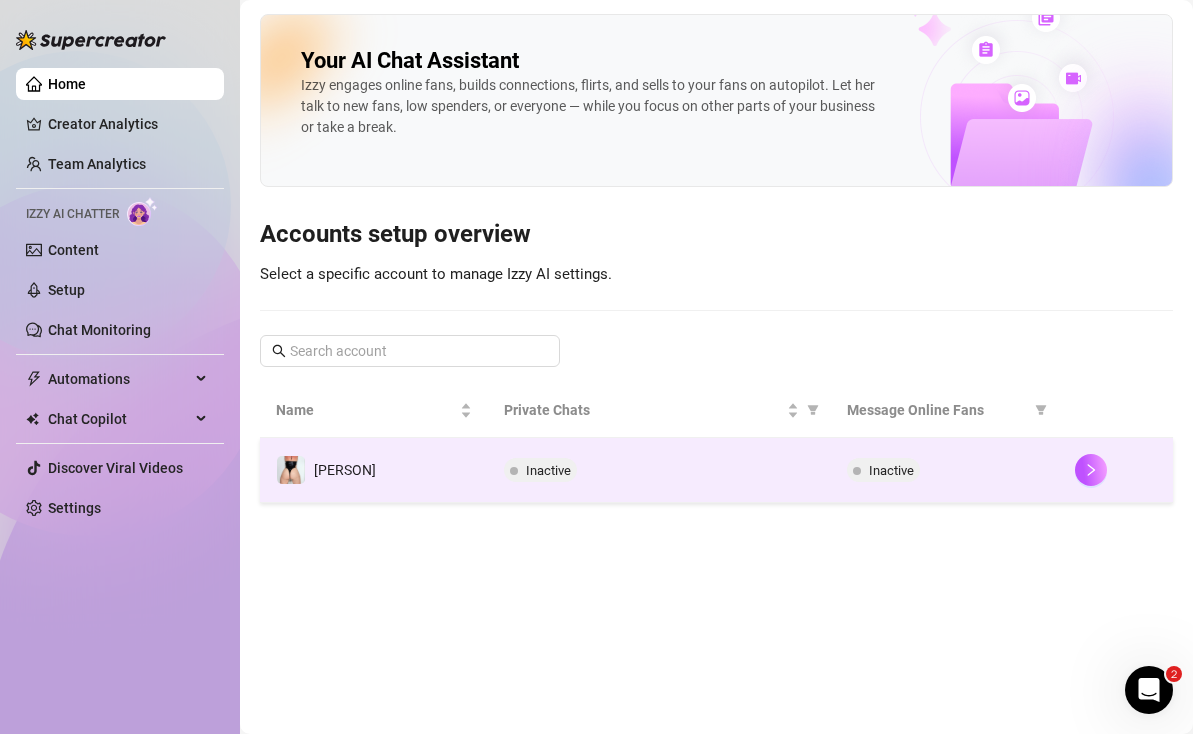 click on "Inactive" at bounding box center (548, 470) 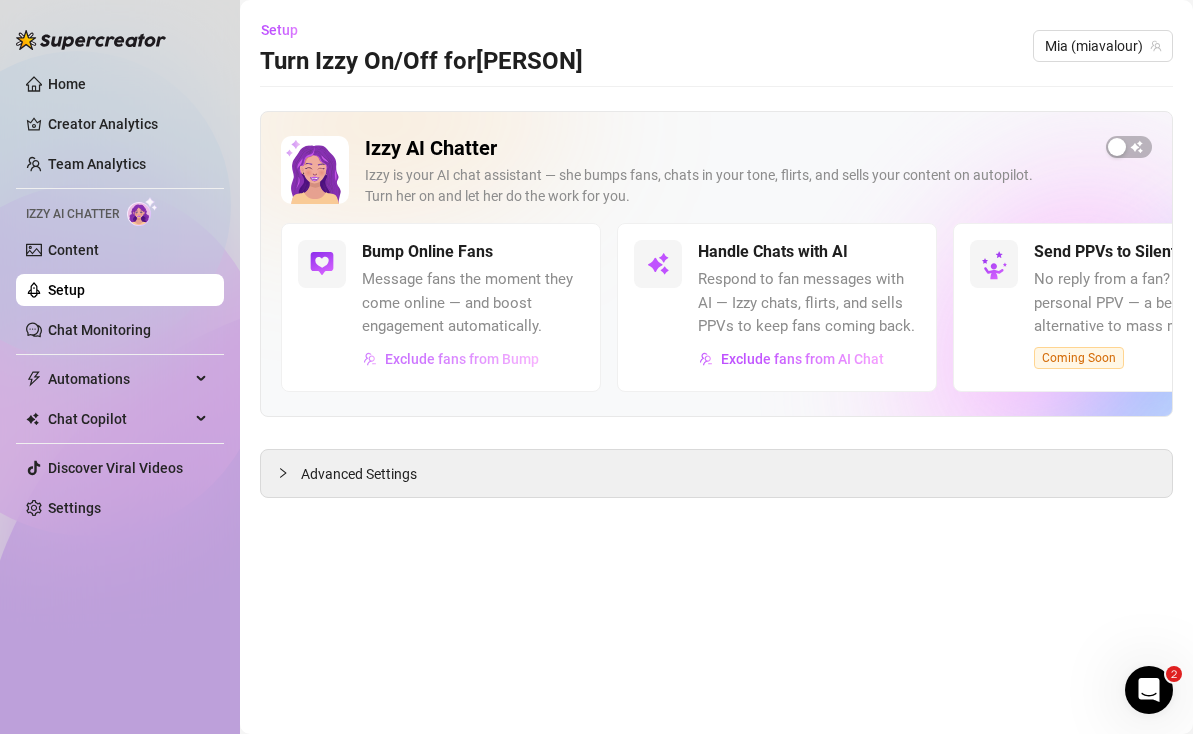 click on "Exclude fans from Bump" at bounding box center [462, 359] 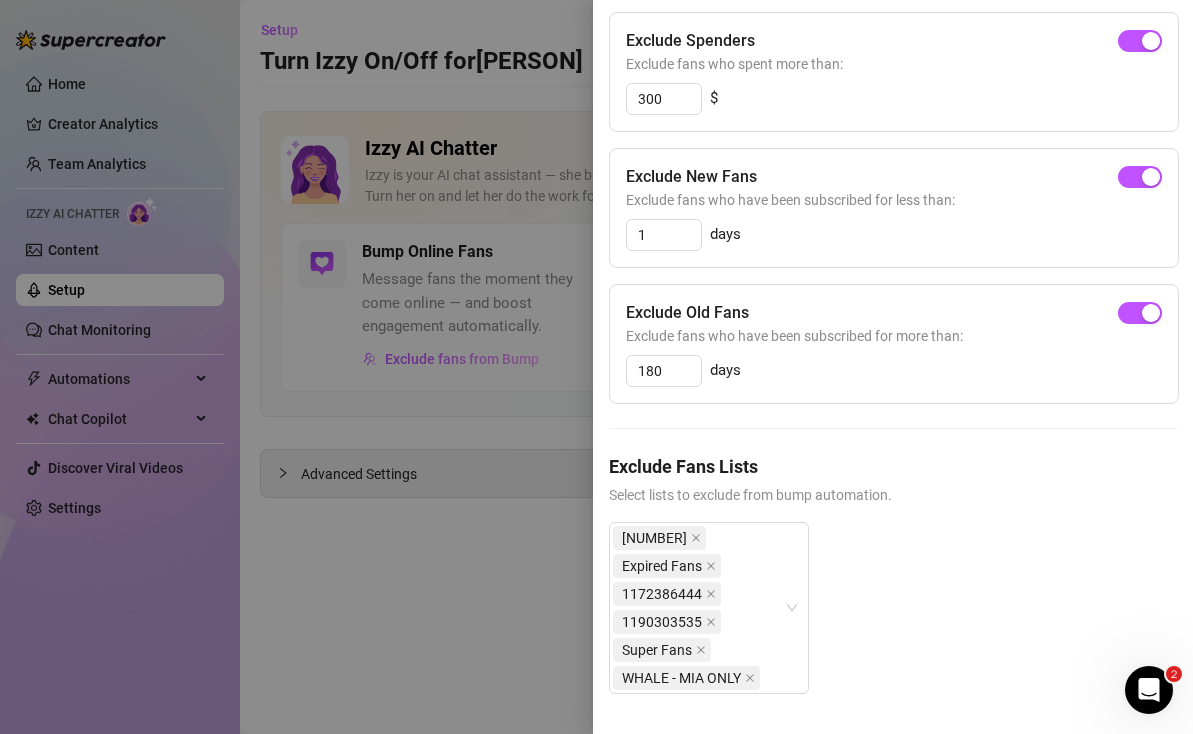 scroll, scrollTop: 0, scrollLeft: 0, axis: both 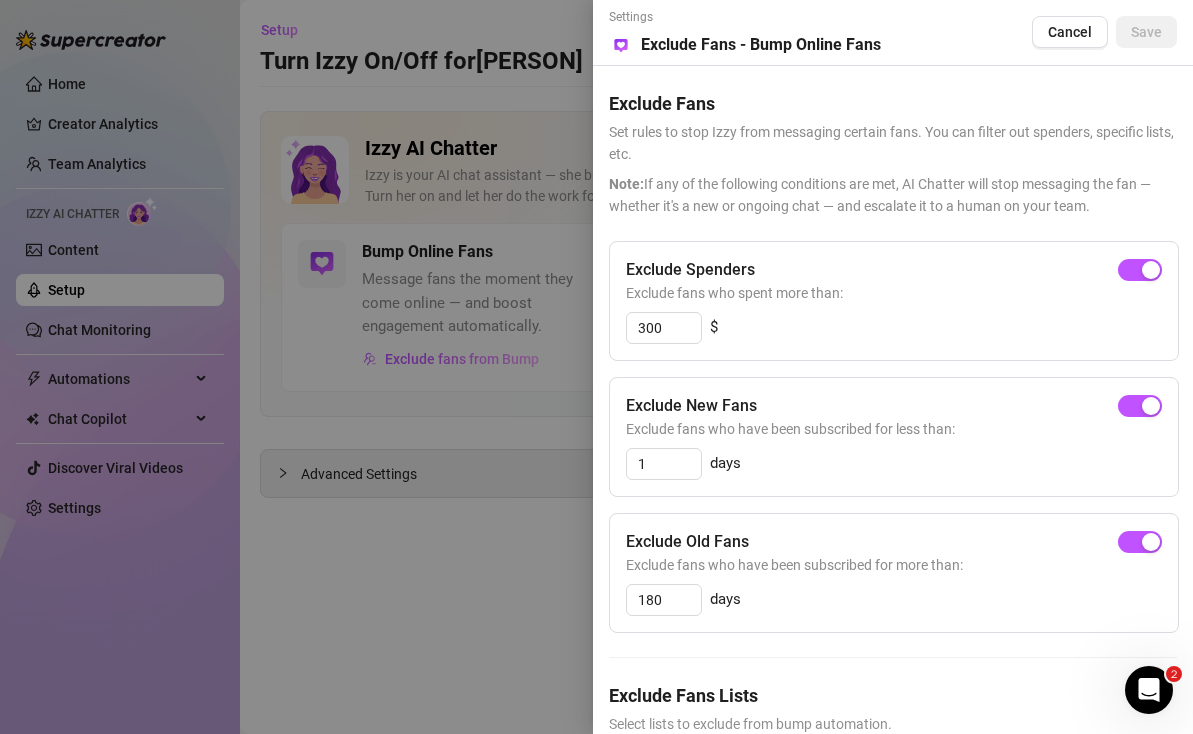 click at bounding box center (596, 367) 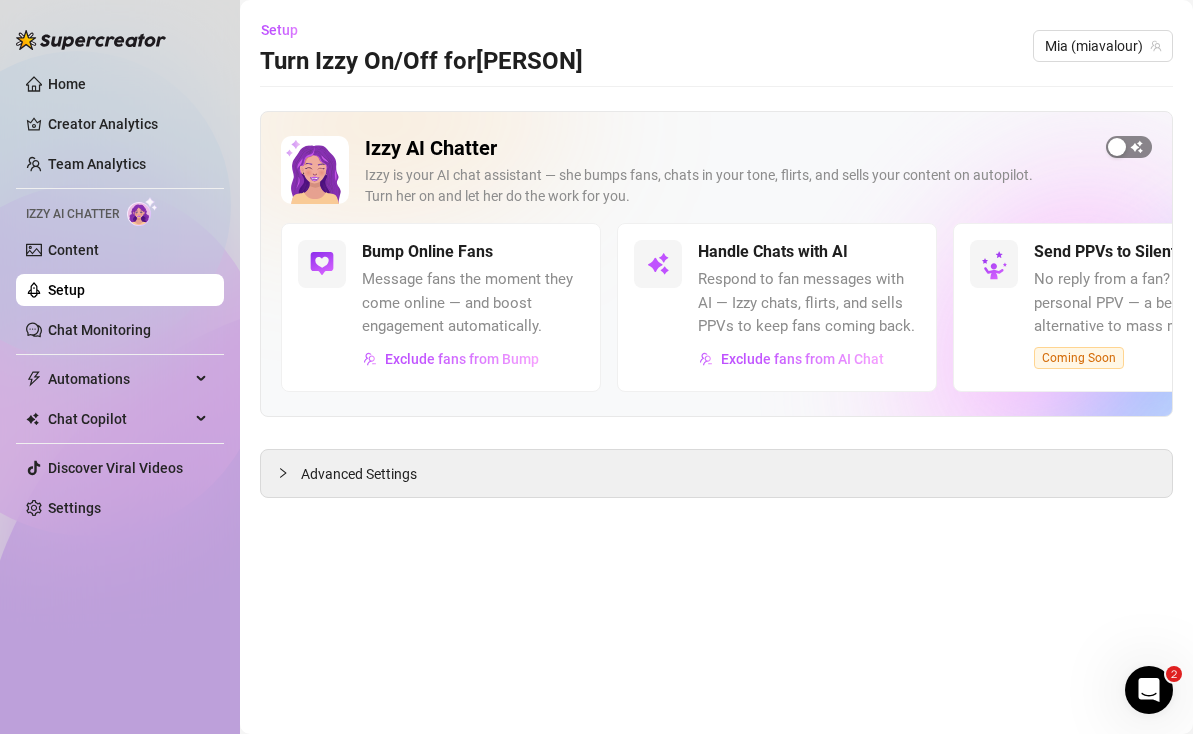 click at bounding box center [1117, 147] 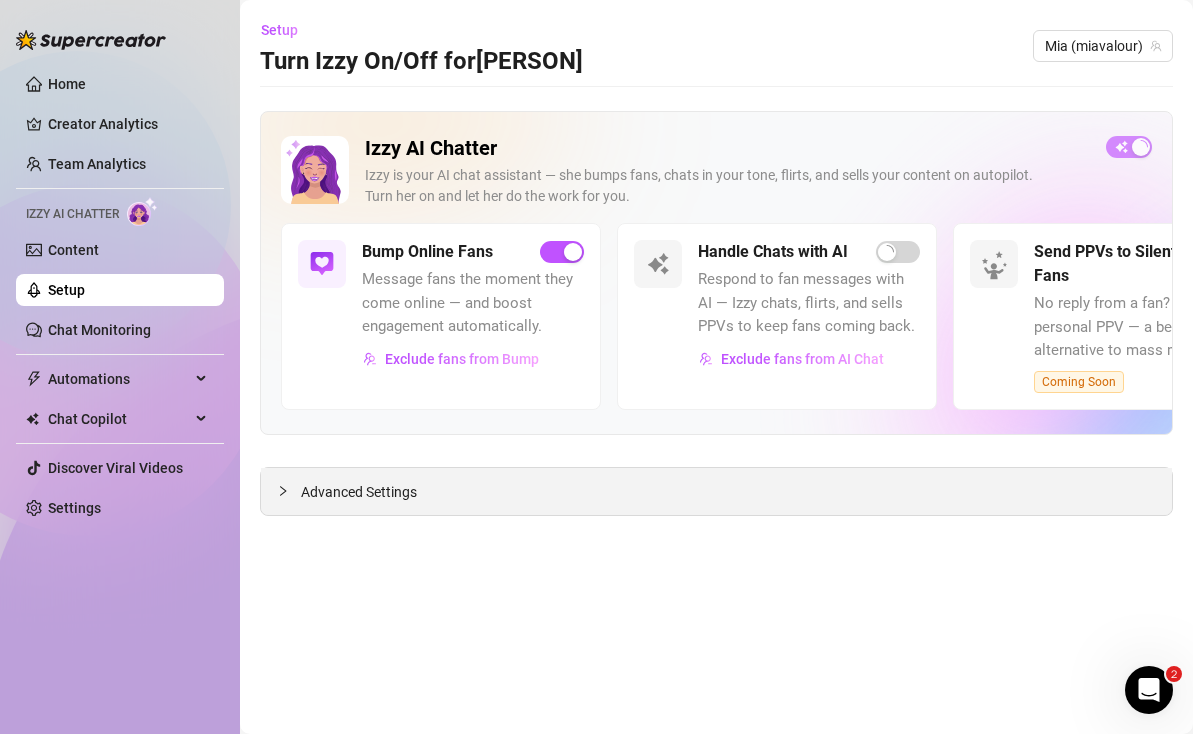 click on "Advanced Settings" at bounding box center [716, 491] 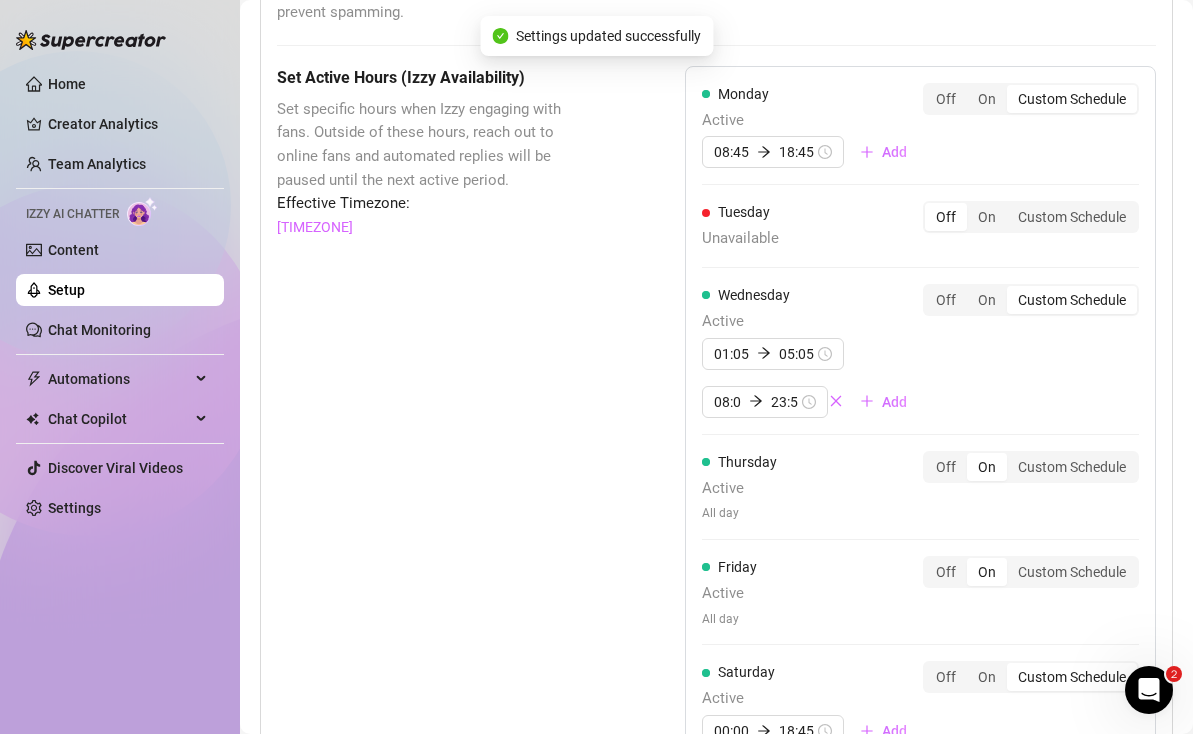 scroll, scrollTop: 1144, scrollLeft: 0, axis: vertical 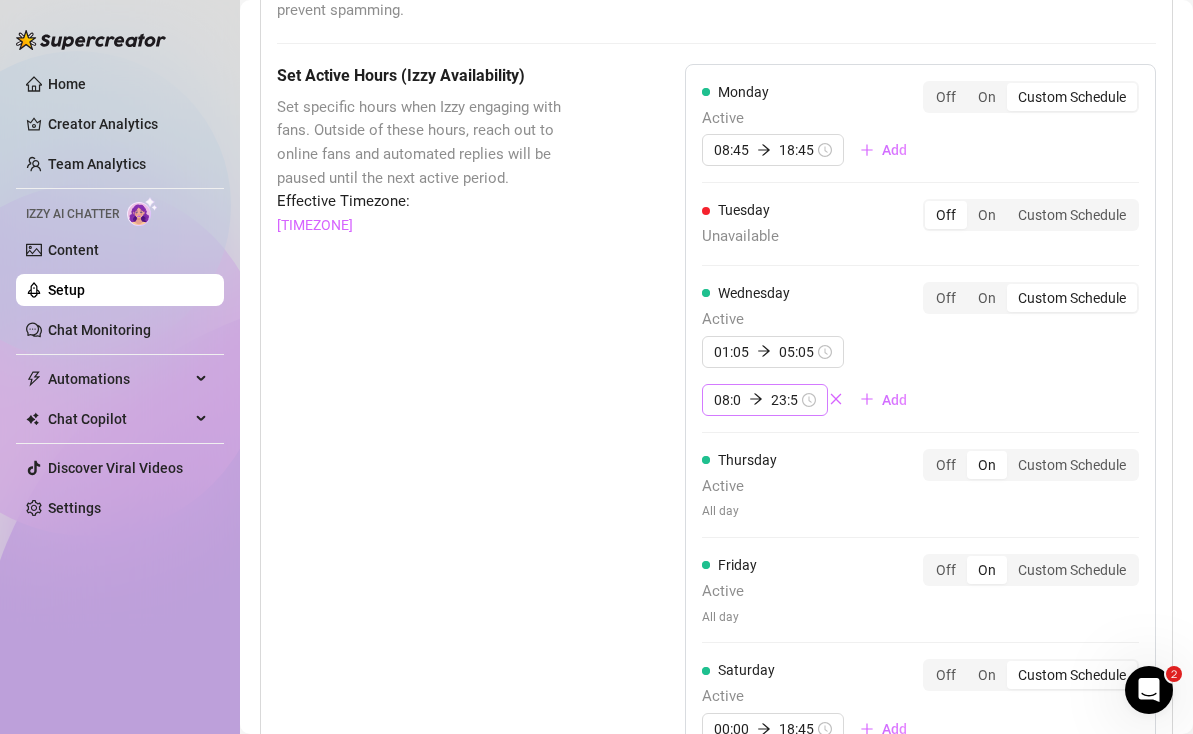 click on "08:00 23:55" at bounding box center (765, 400) 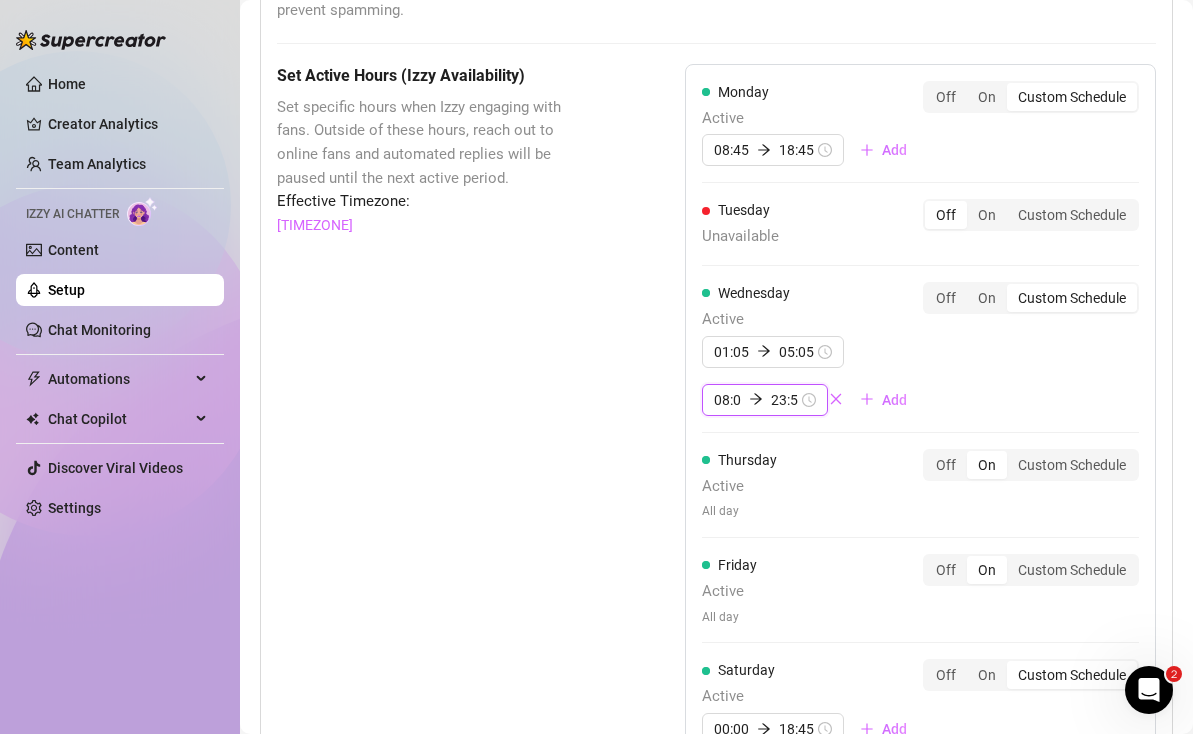 scroll, scrollTop: 0, scrollLeft: 8, axis: horizontal 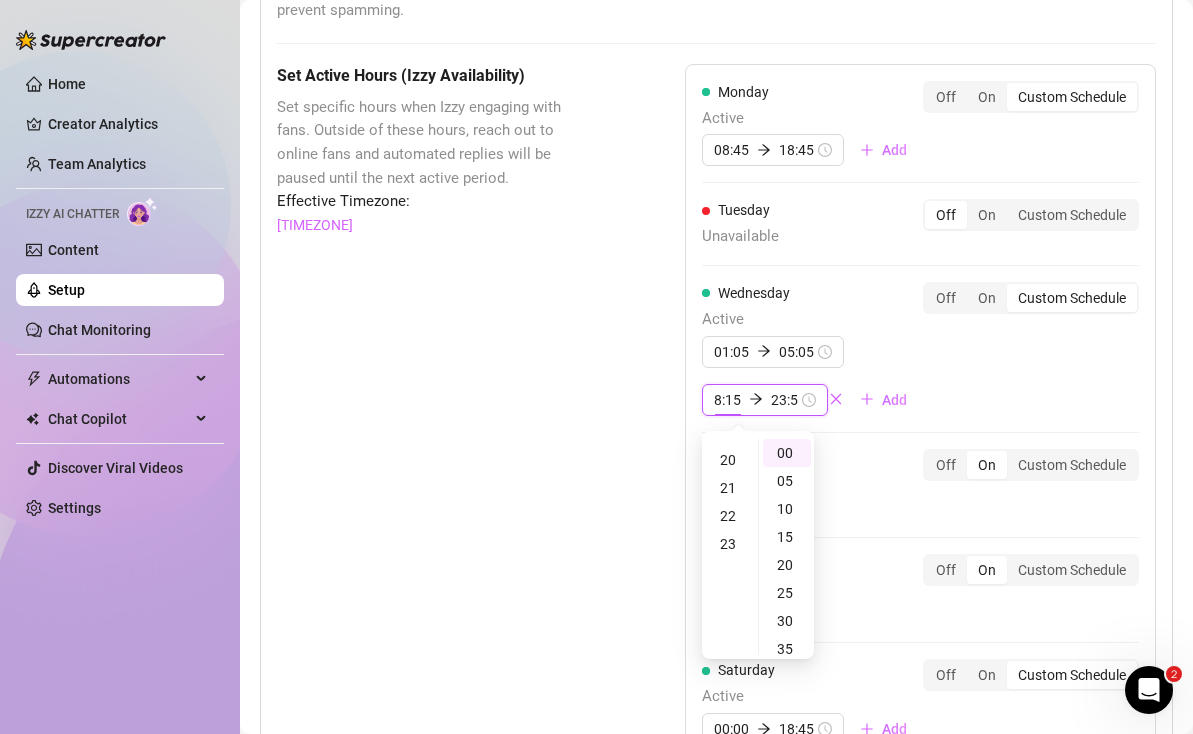 type on "08:00" 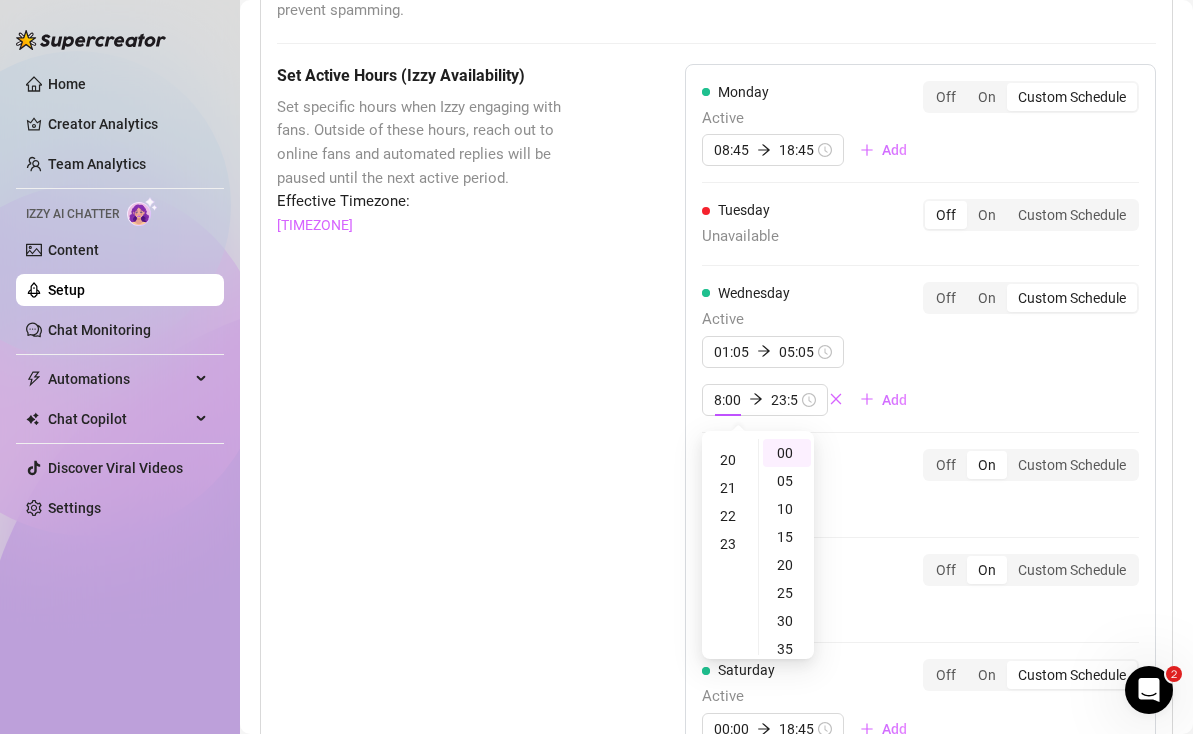 click on "[DAY] Active [TIME] [TIME] [TIME] [TIME] [TIME] Add Off On Custom Schedule" at bounding box center [920, 349] 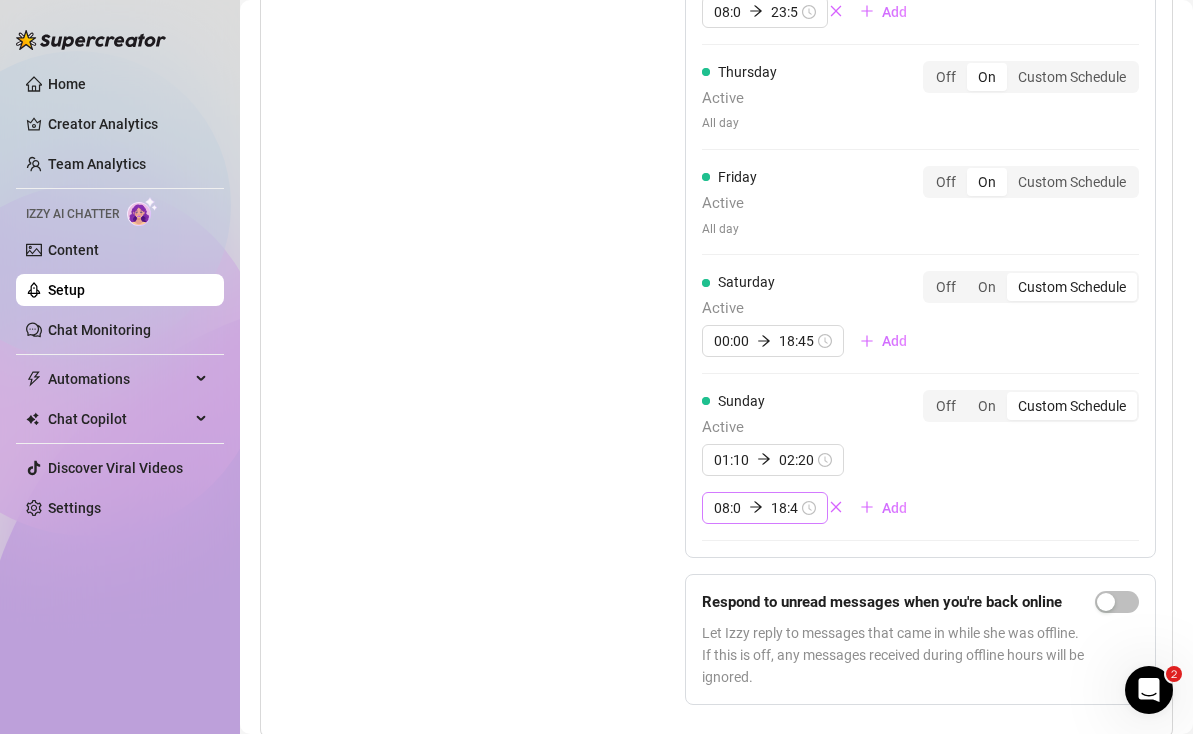 scroll, scrollTop: 1597, scrollLeft: 0, axis: vertical 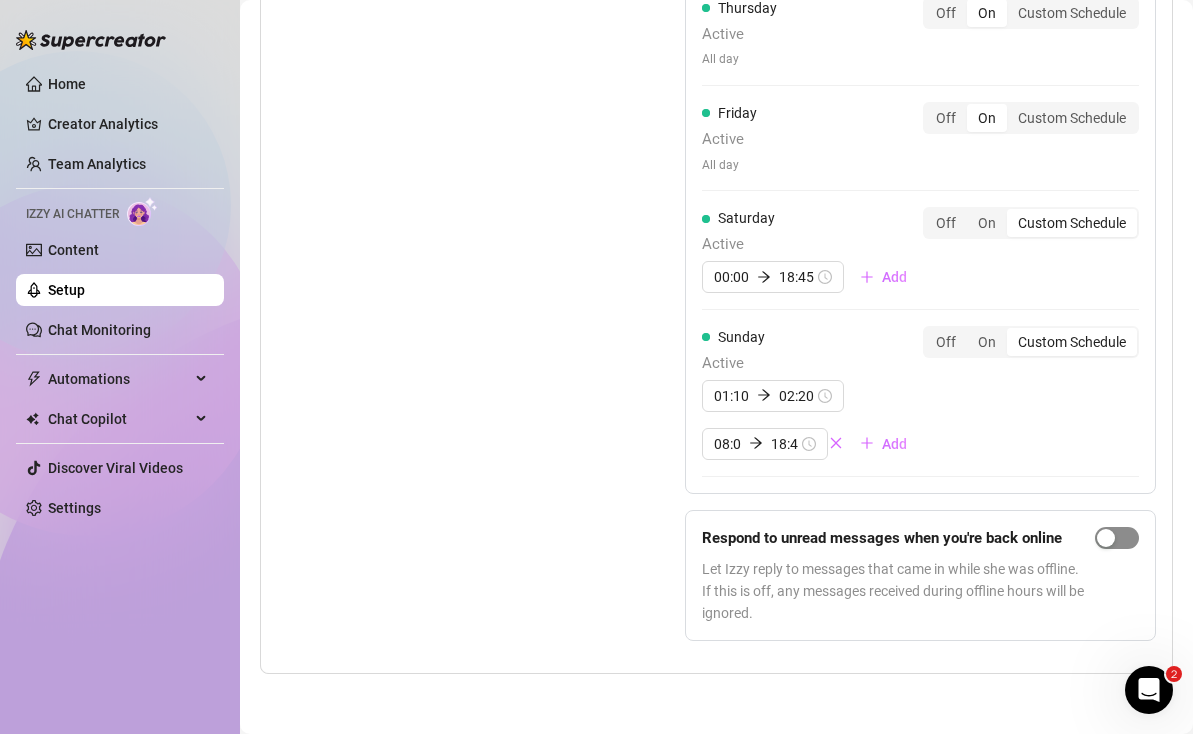 click at bounding box center [1106, 538] 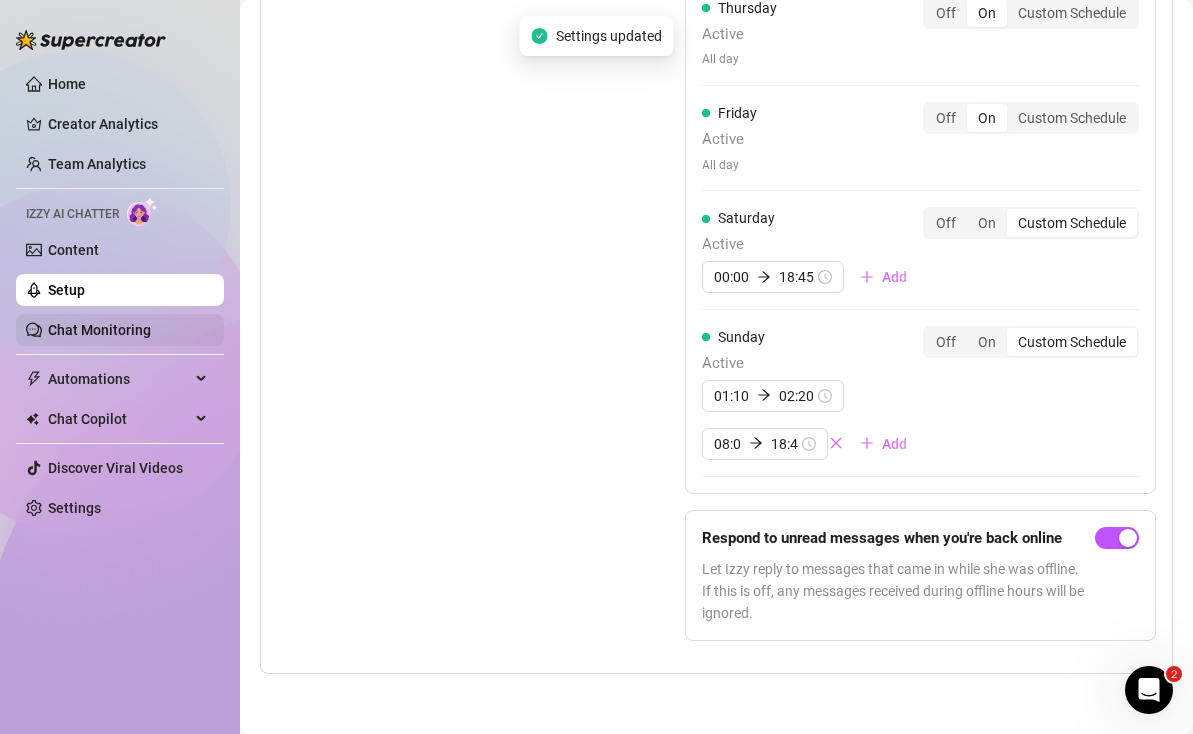 click on "Chat Monitoring" at bounding box center (99, 330) 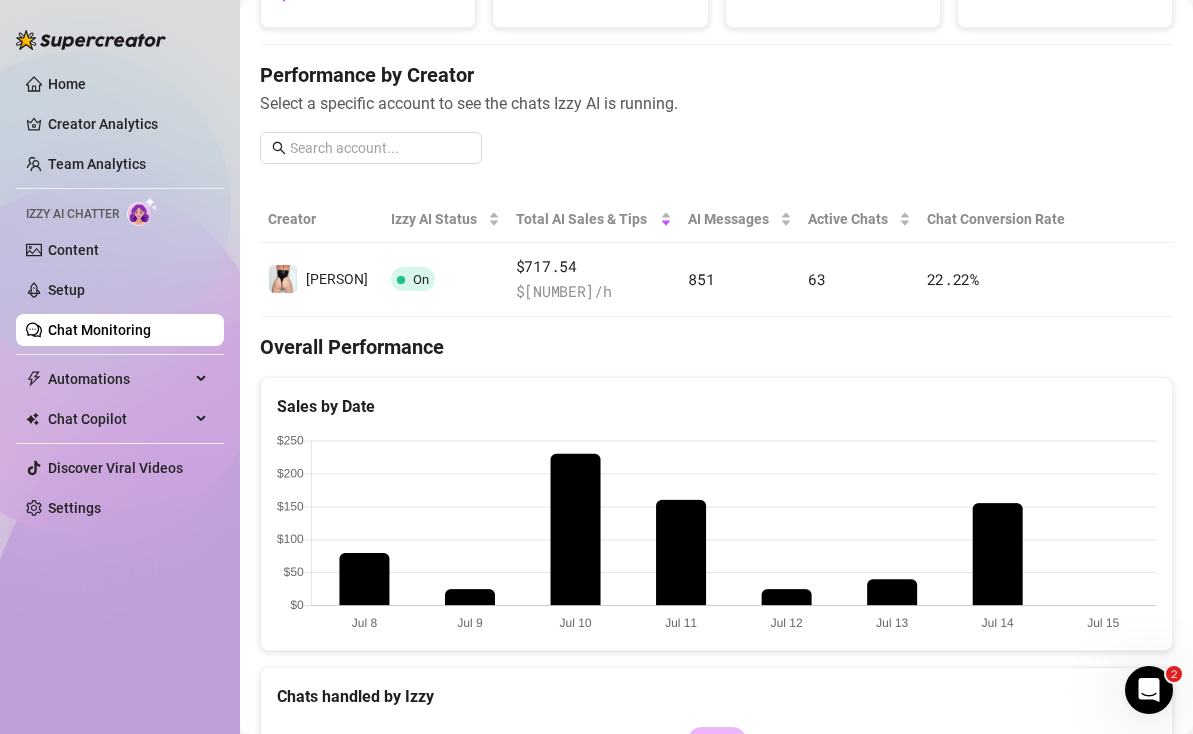 scroll, scrollTop: 203, scrollLeft: 0, axis: vertical 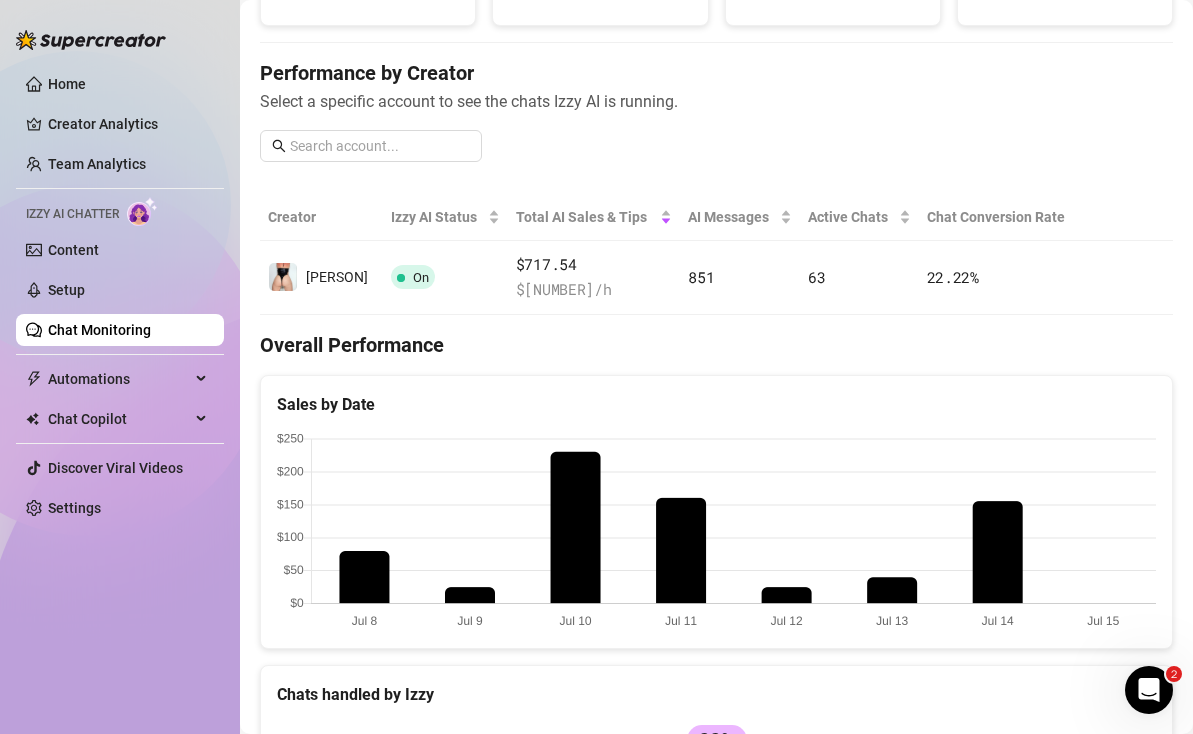 click 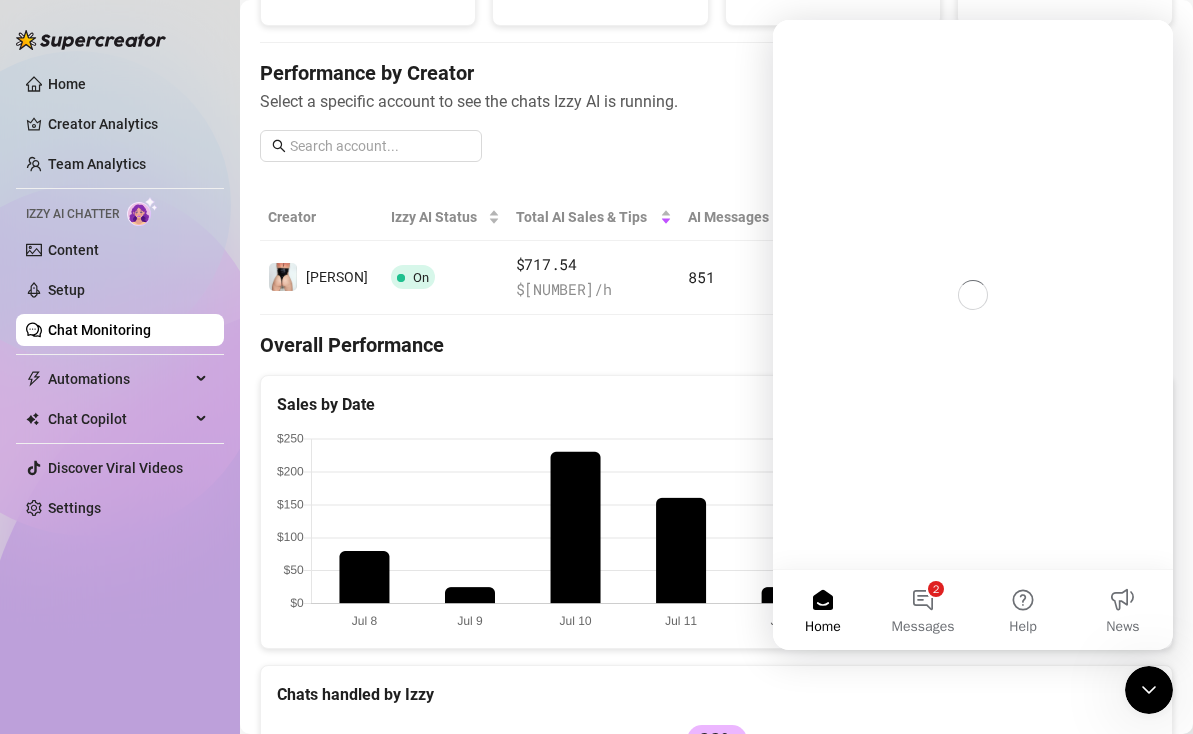 scroll, scrollTop: 0, scrollLeft: 0, axis: both 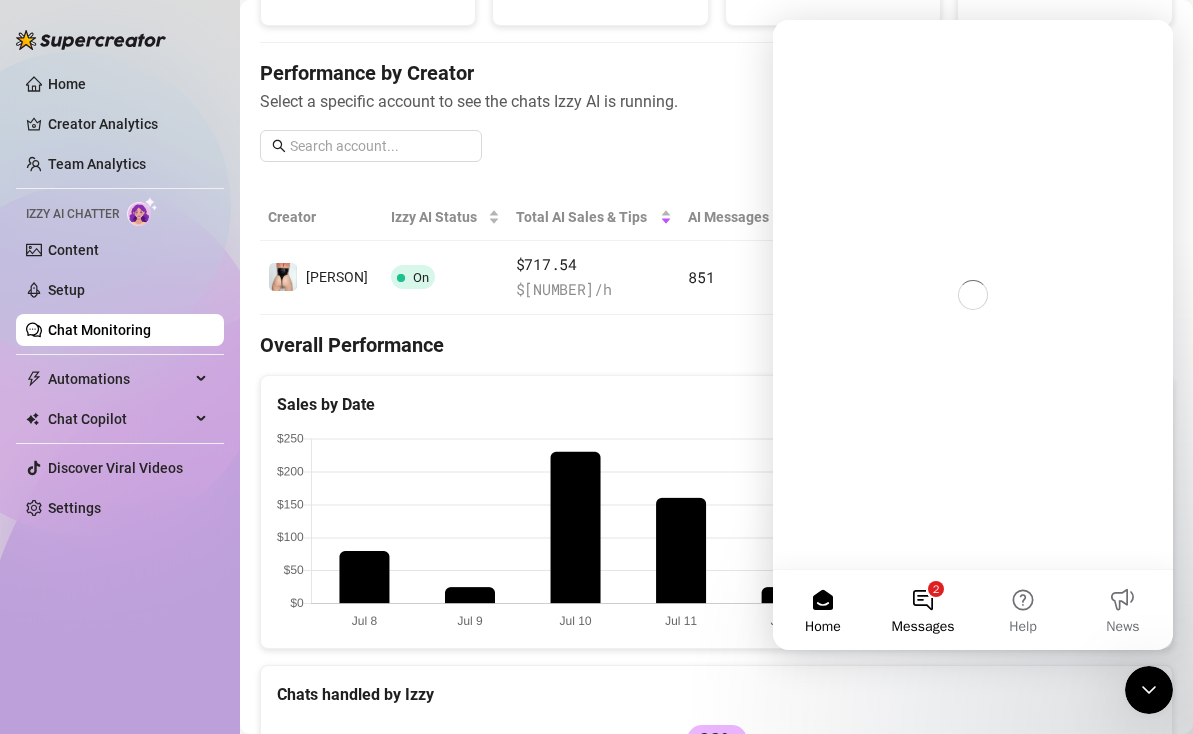 click on "2 Messages" at bounding box center [923, 610] 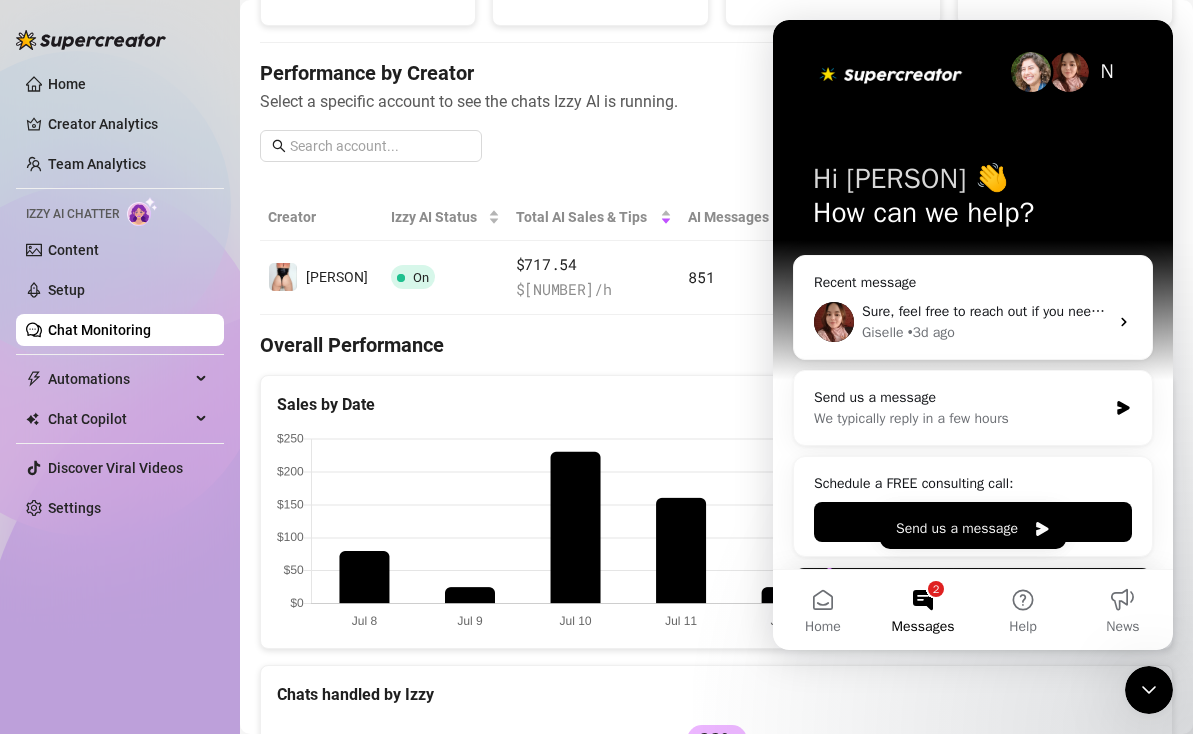 click on "•  [TIME] ago" at bounding box center (931, 332) 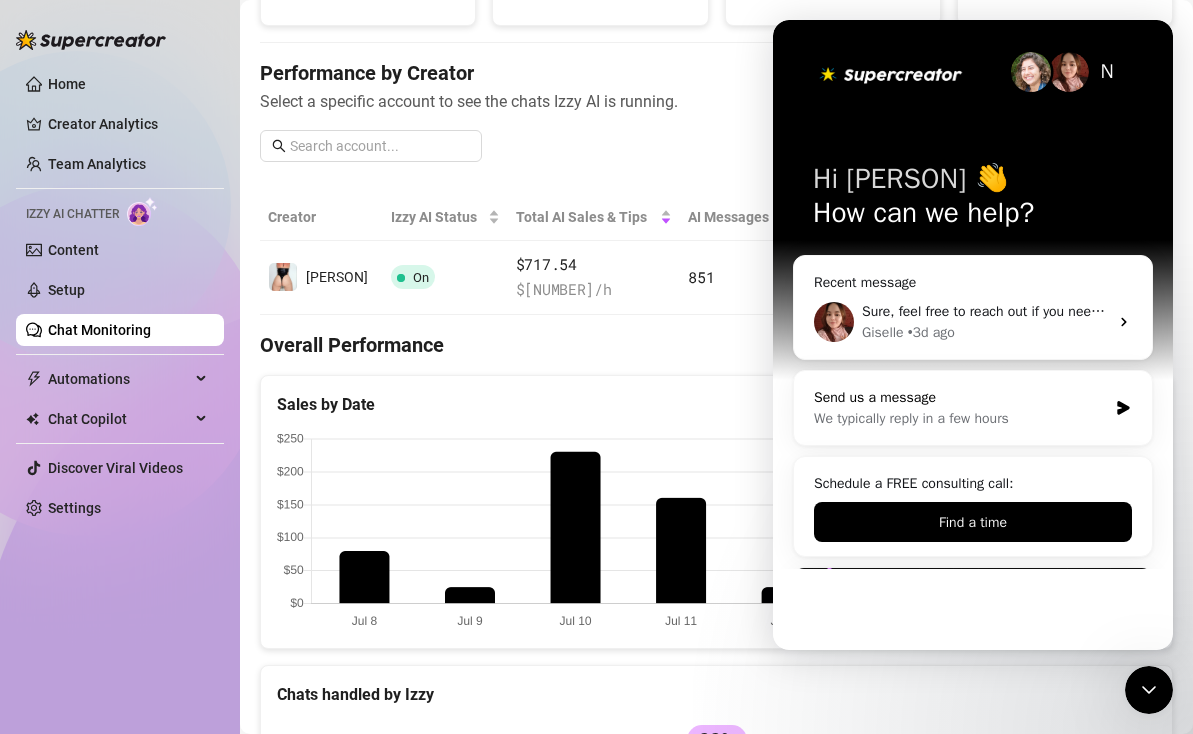 click on "We typically reply in a few hours" at bounding box center (960, 418) 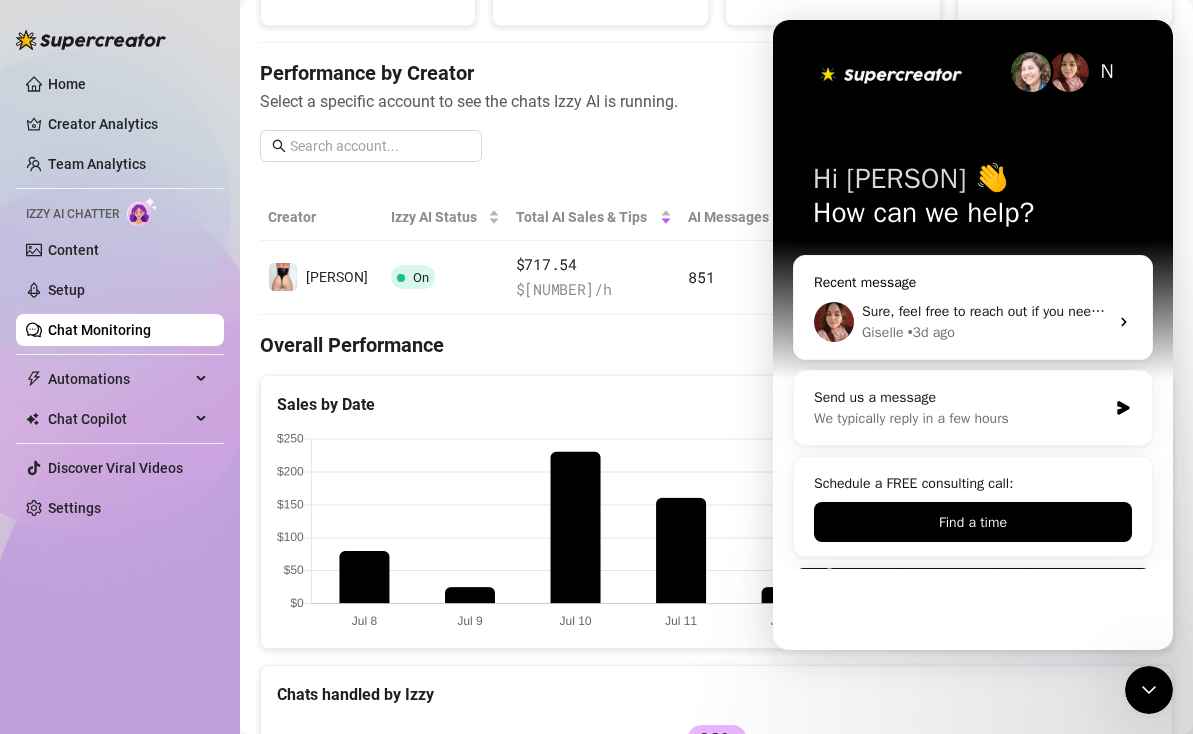click on "•  [TIME] ago" at bounding box center (931, 332) 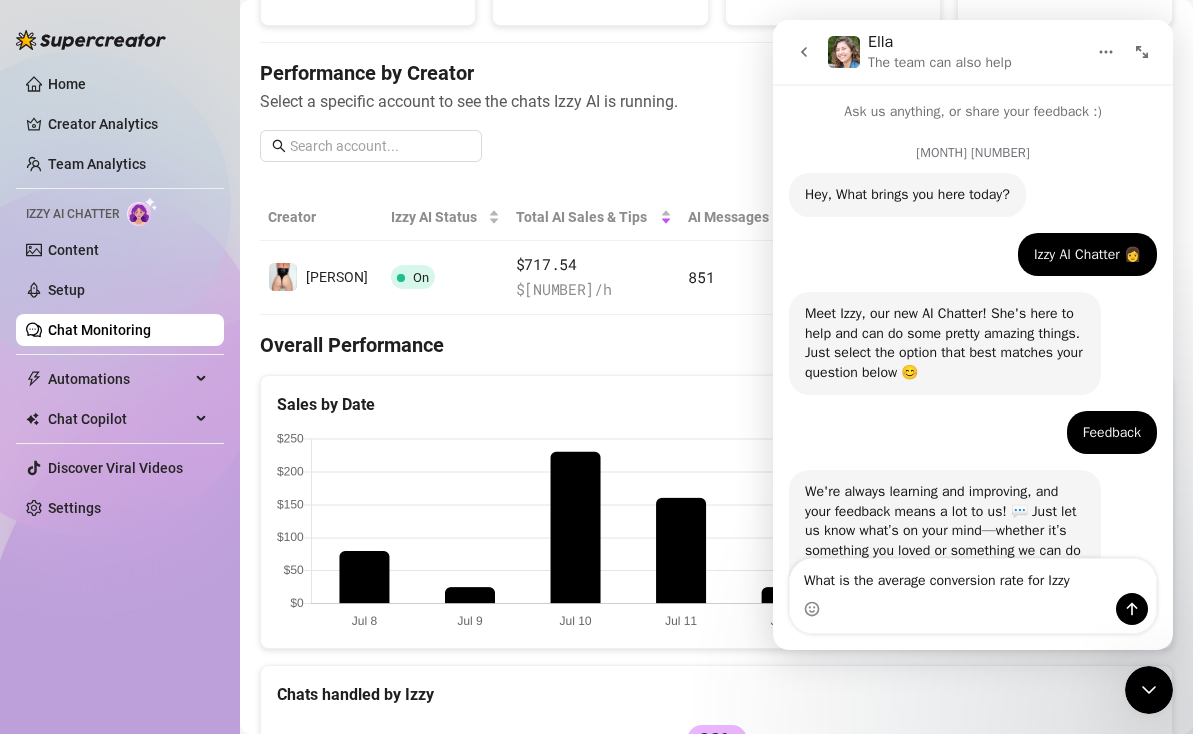 type on "What is the average conversion rate for Izzy?" 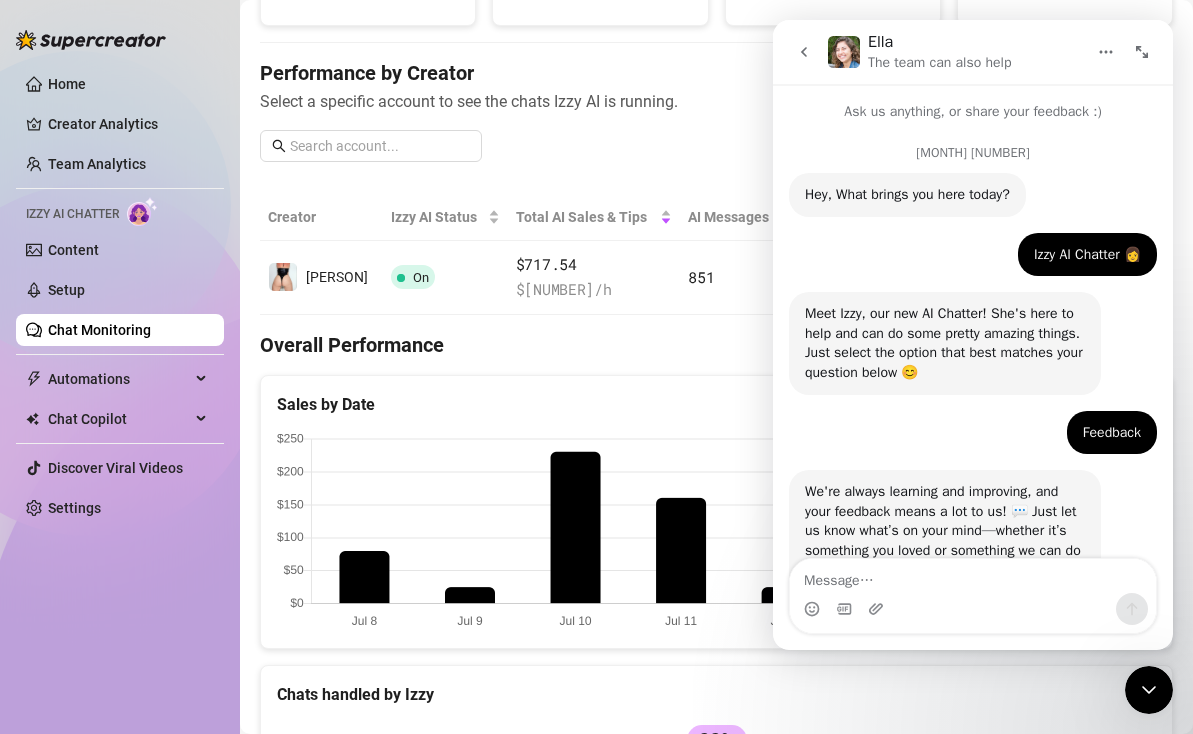 scroll, scrollTop: 159, scrollLeft: 0, axis: vertical 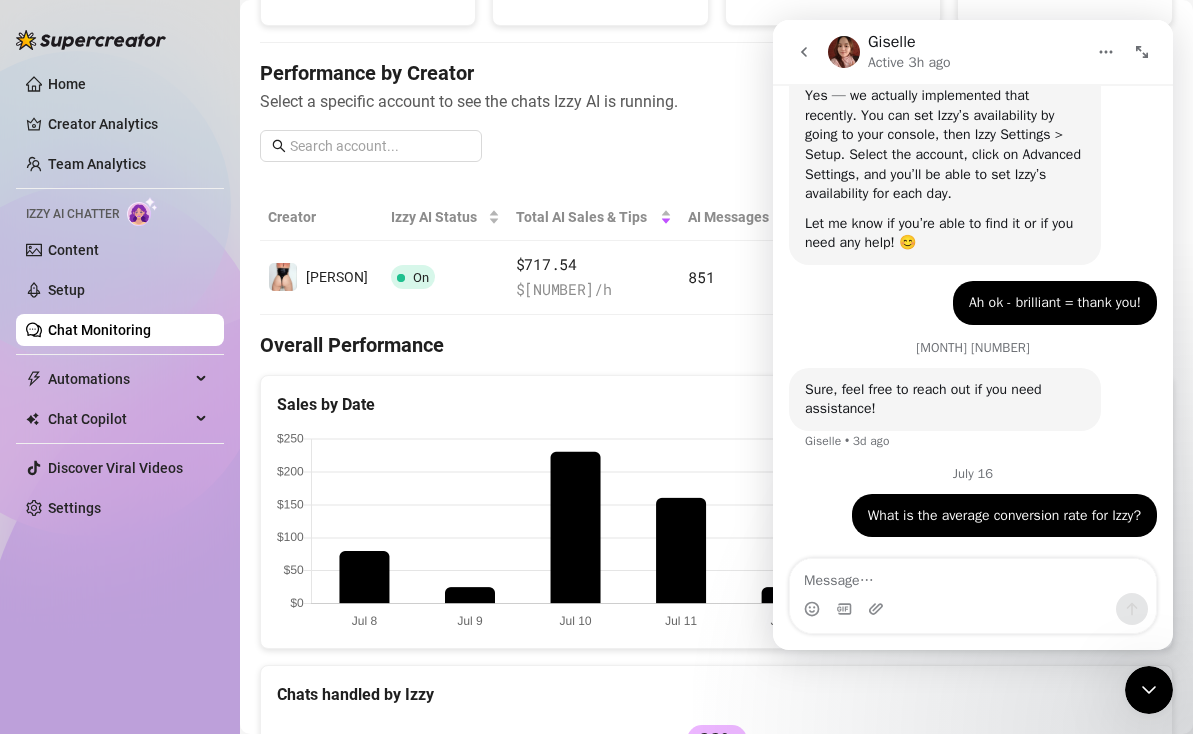 click at bounding box center [973, 576] 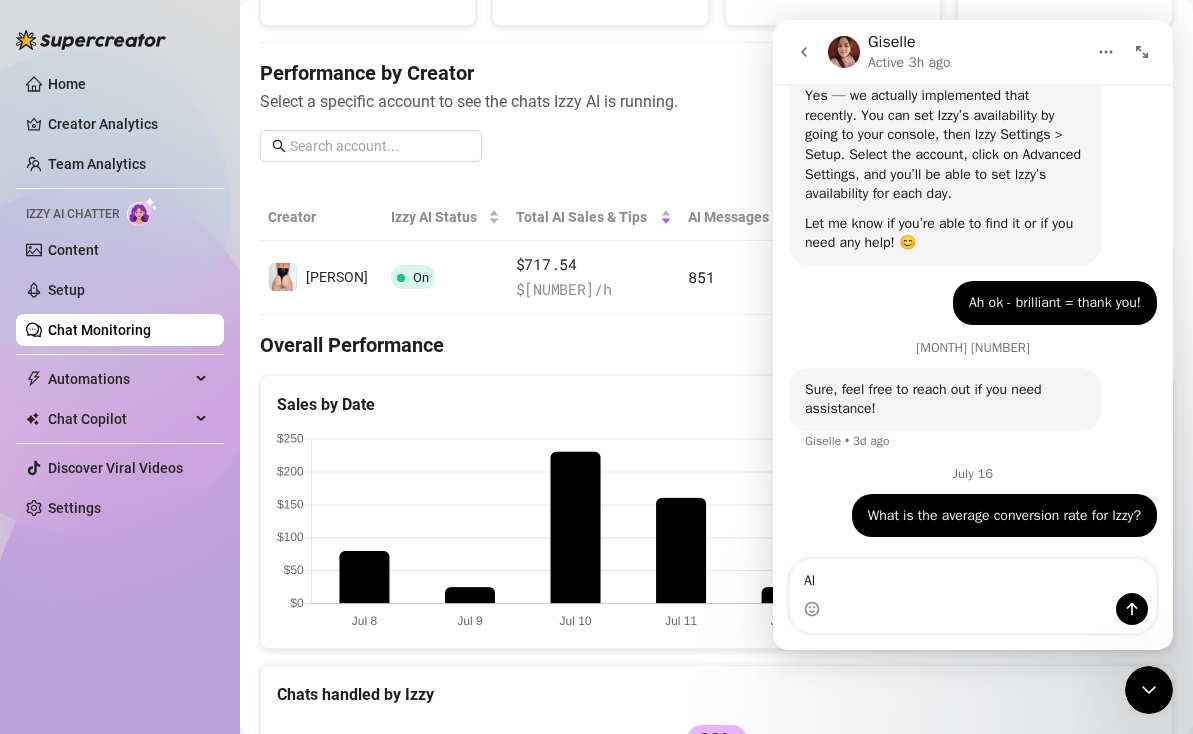 type on "A" 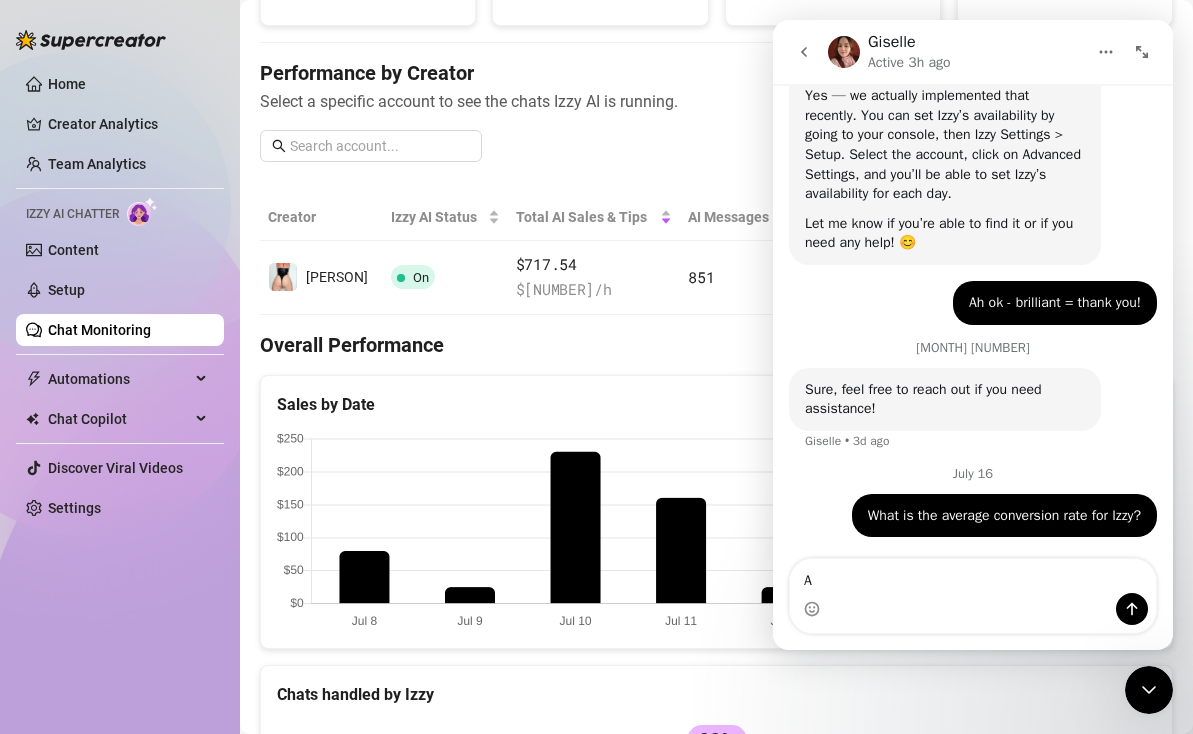 type 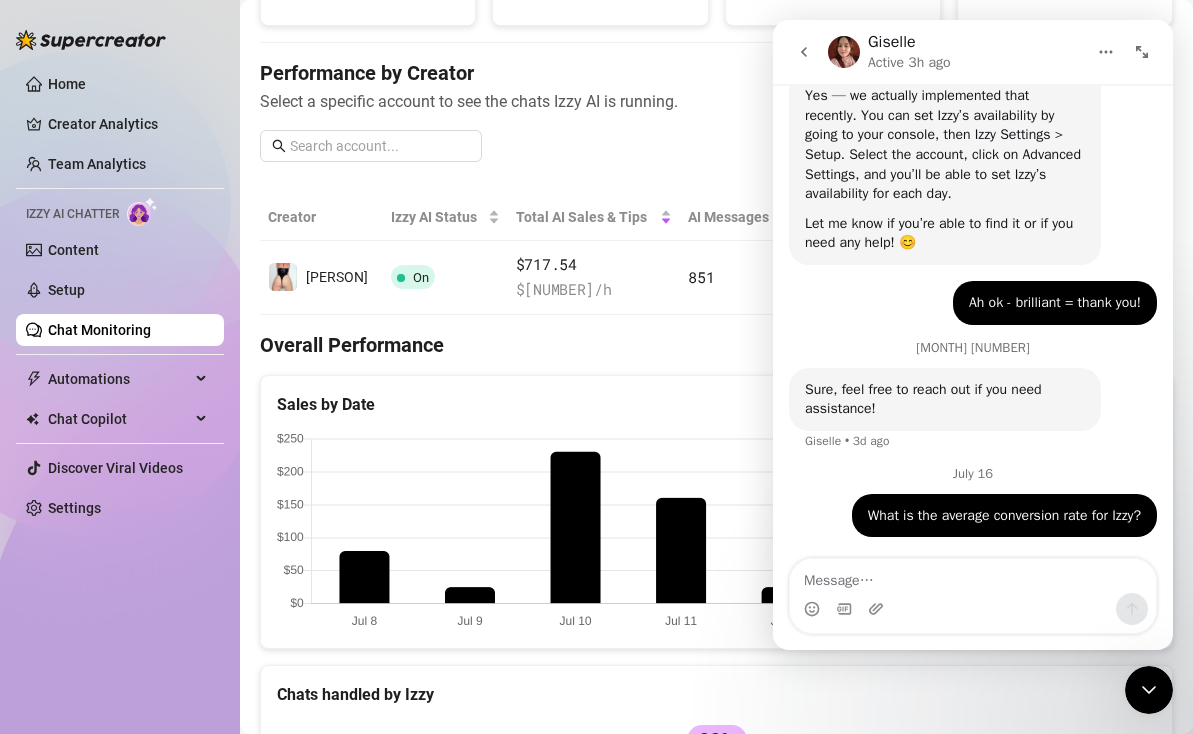 click 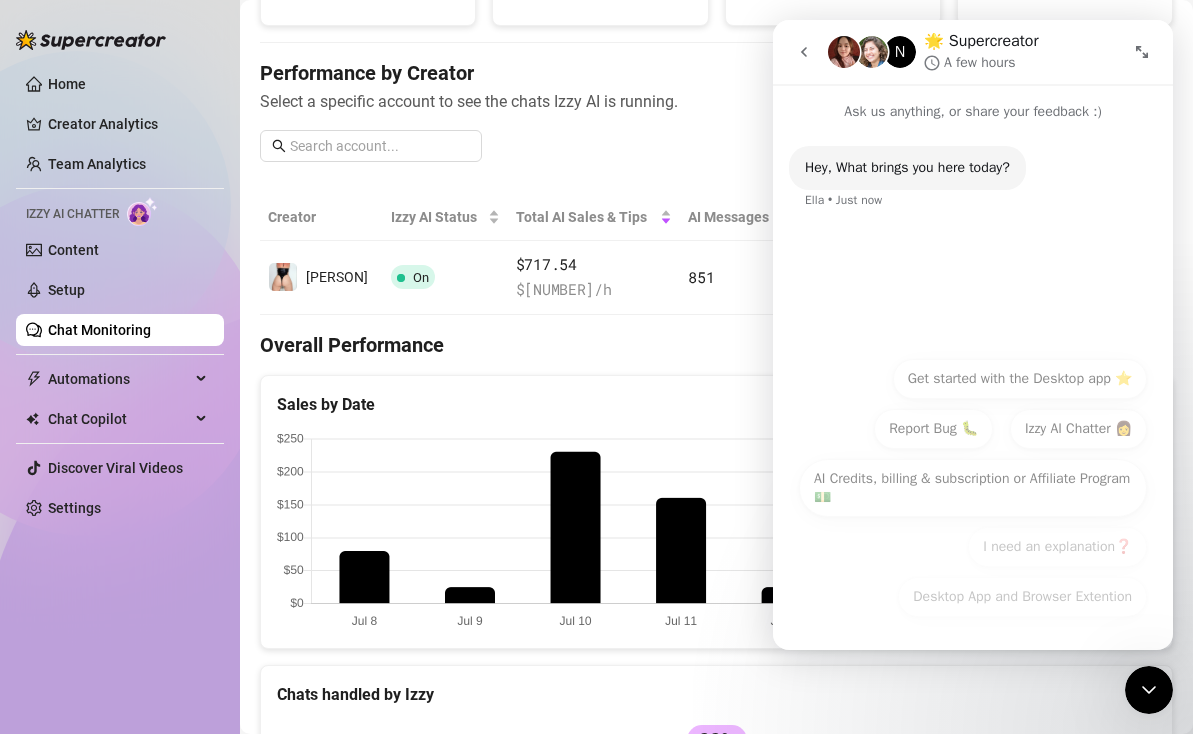 scroll, scrollTop: 0, scrollLeft: 0, axis: both 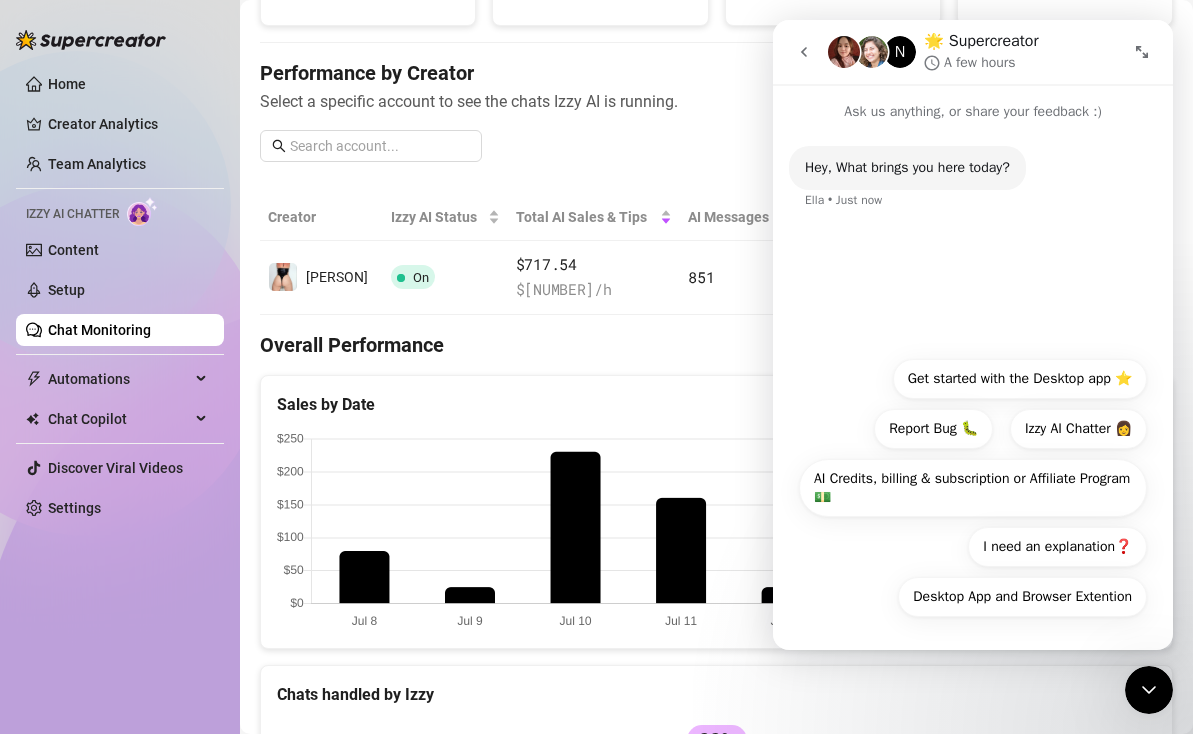 click 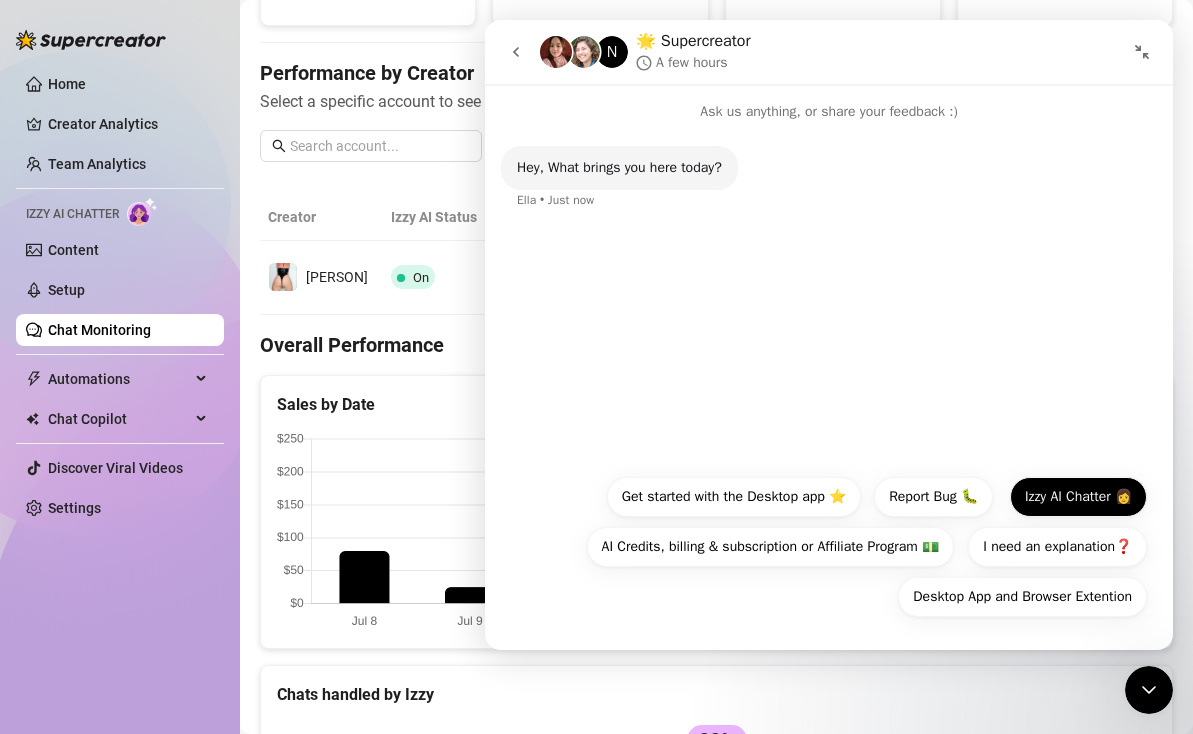 click on "Izzy AI Chatter 👩" at bounding box center (1078, 497) 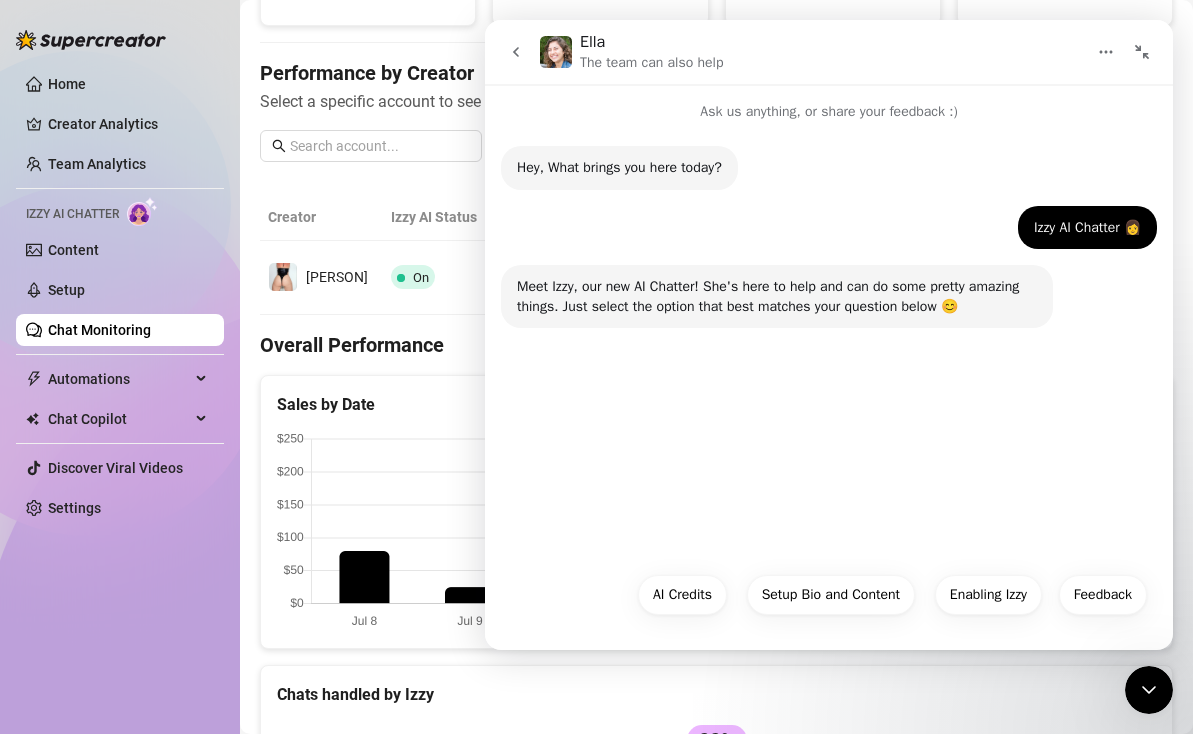 click 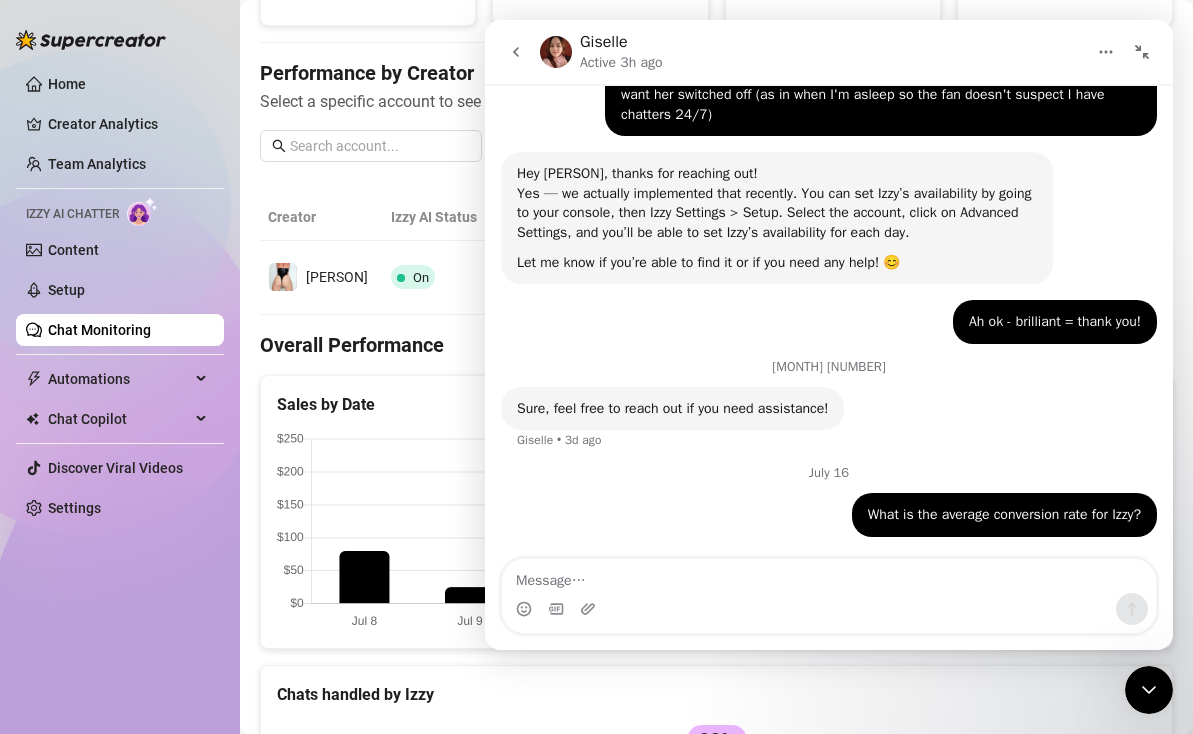 scroll, scrollTop: 1897, scrollLeft: 0, axis: vertical 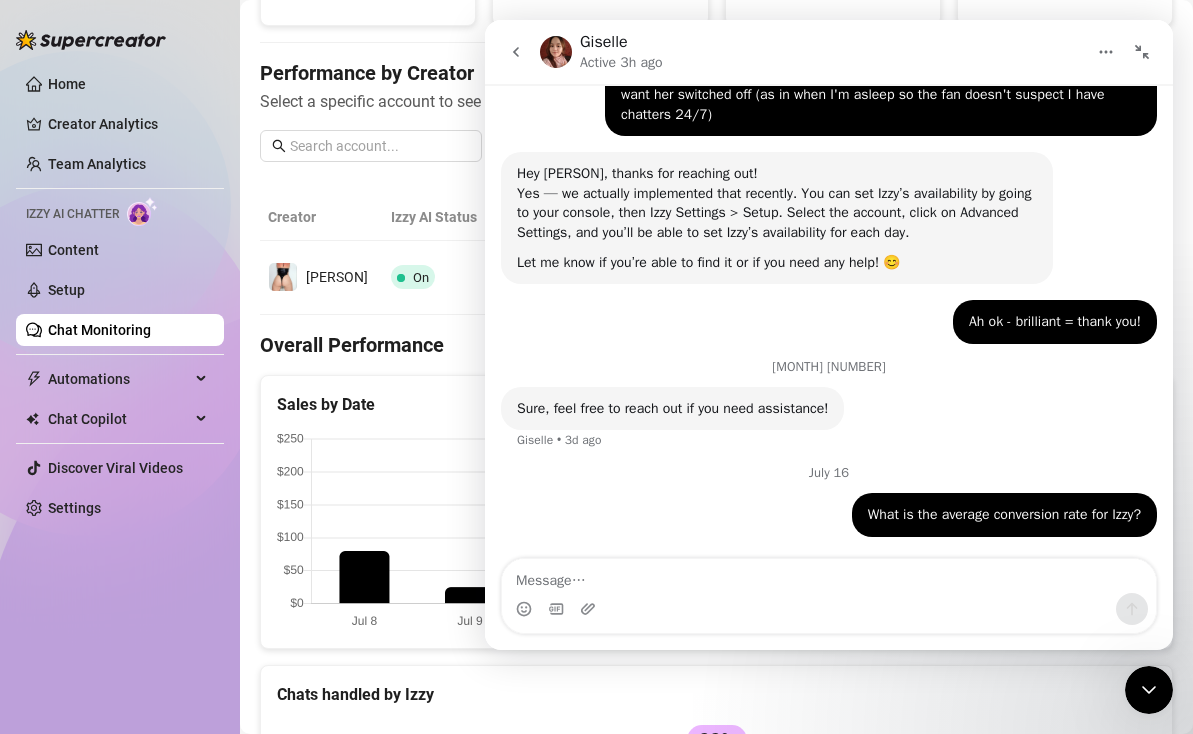 click 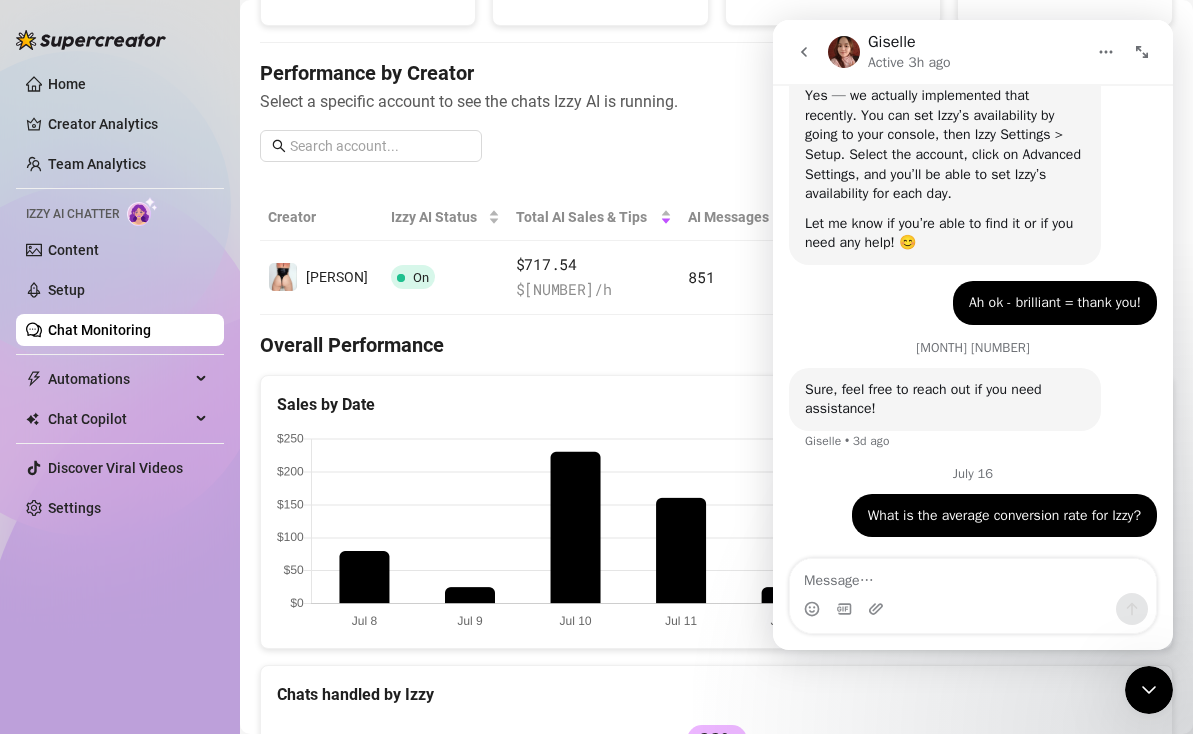 scroll, scrollTop: 2597, scrollLeft: 0, axis: vertical 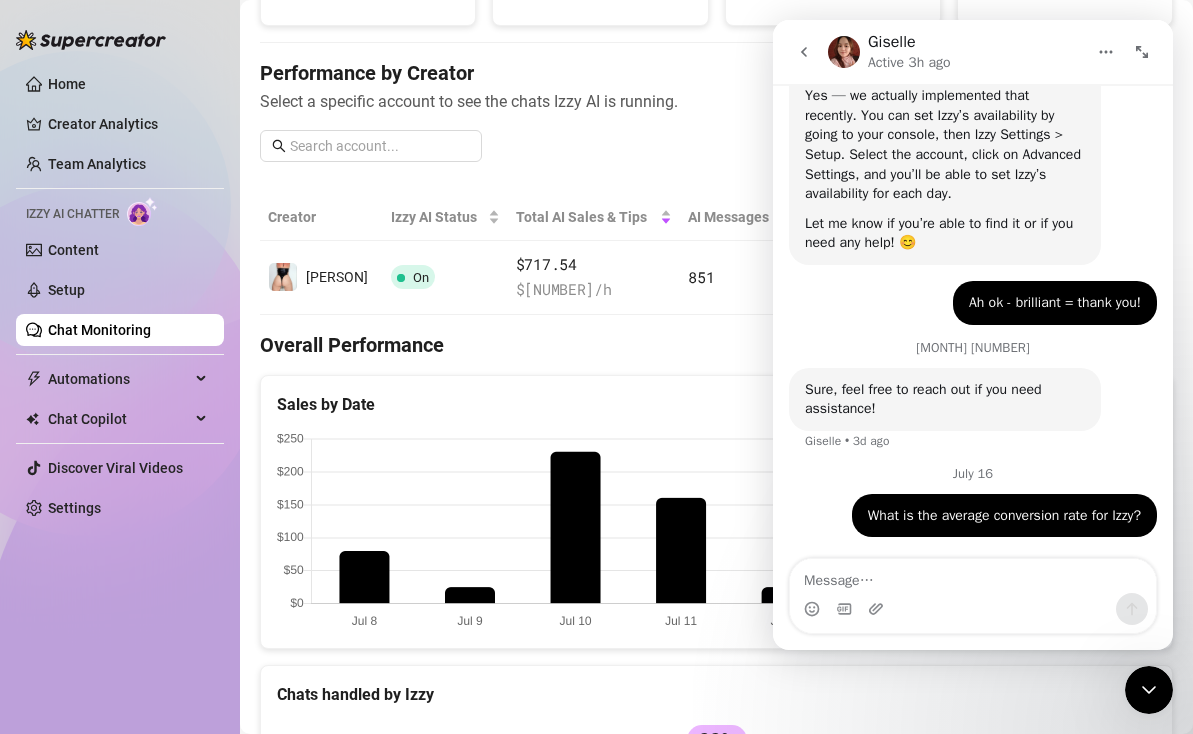 click 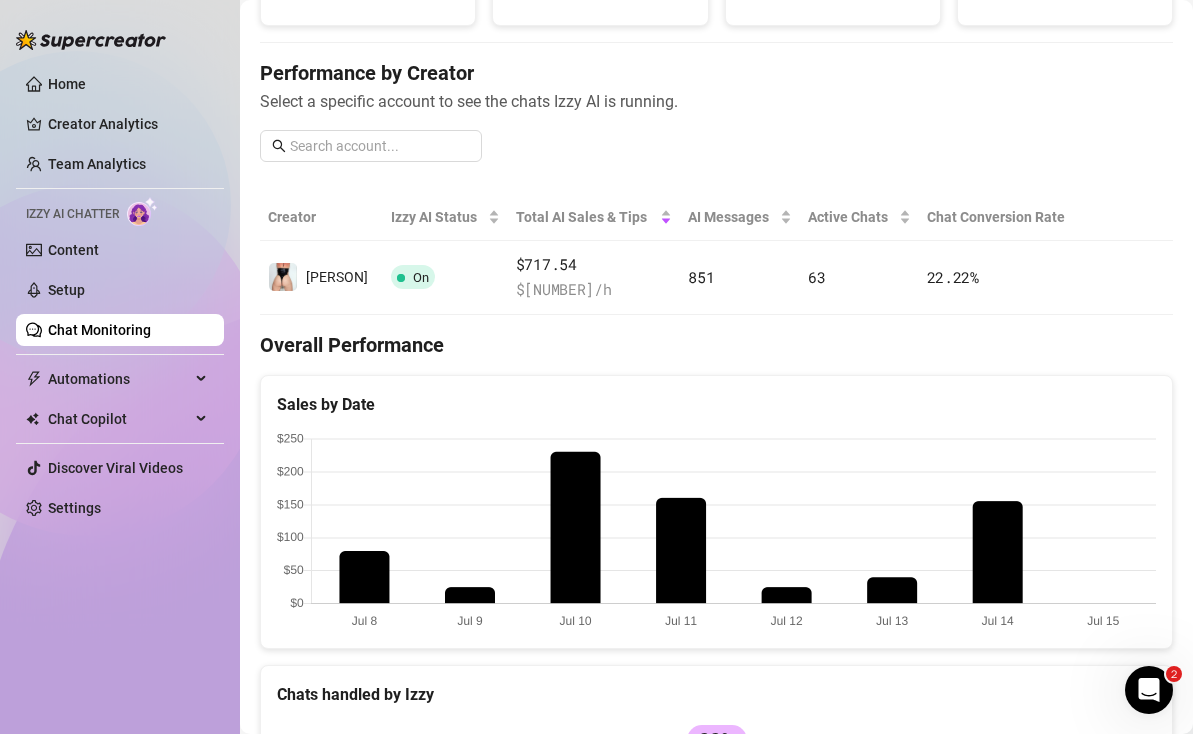scroll, scrollTop: 0, scrollLeft: 0, axis: both 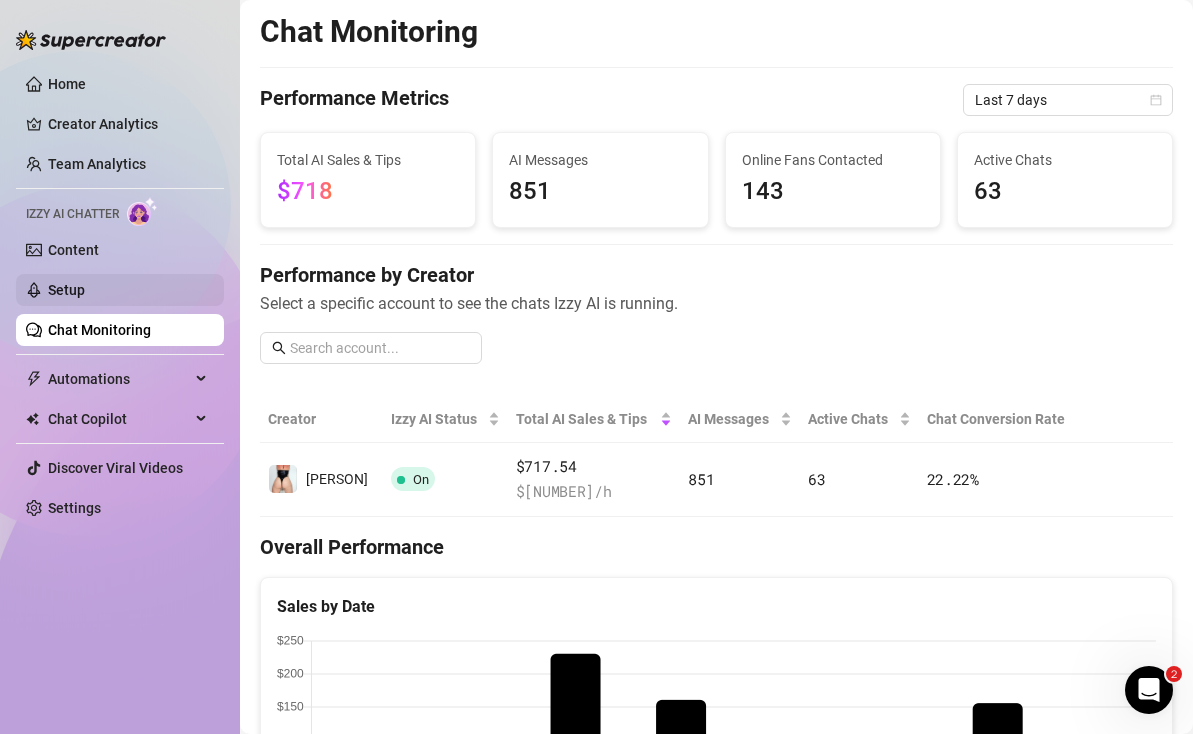 click on "Setup" at bounding box center [66, 290] 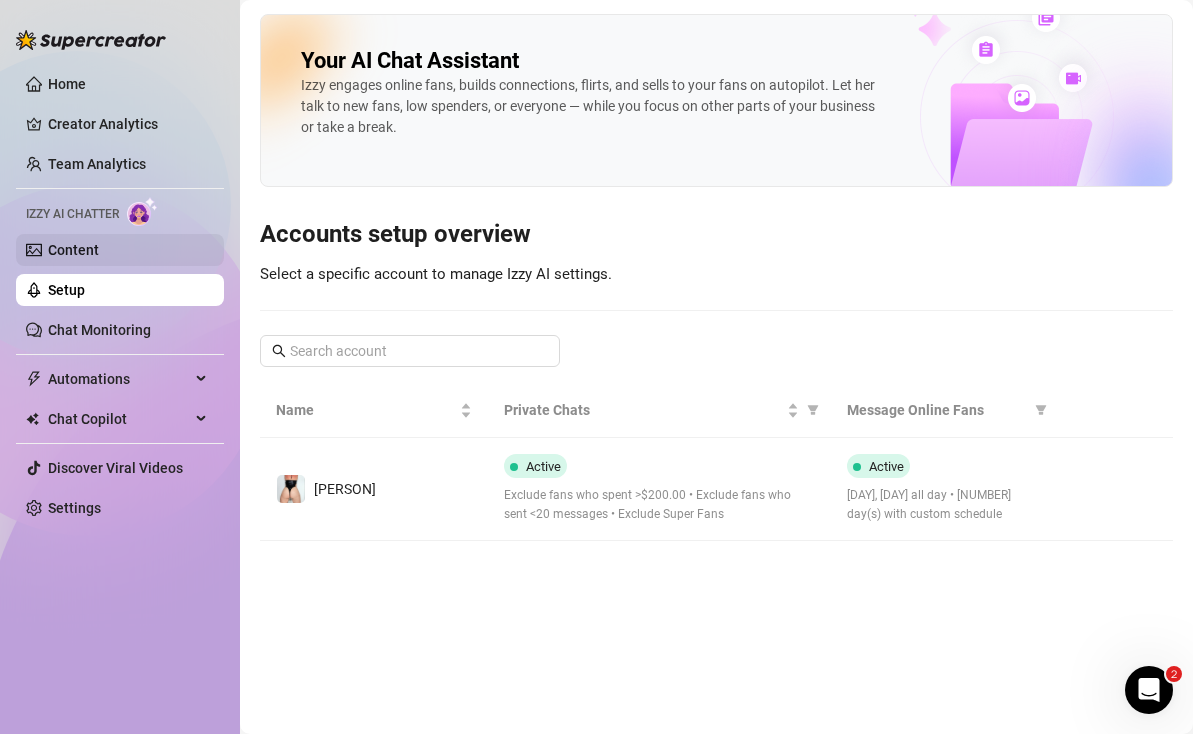 click on "Content" at bounding box center [73, 250] 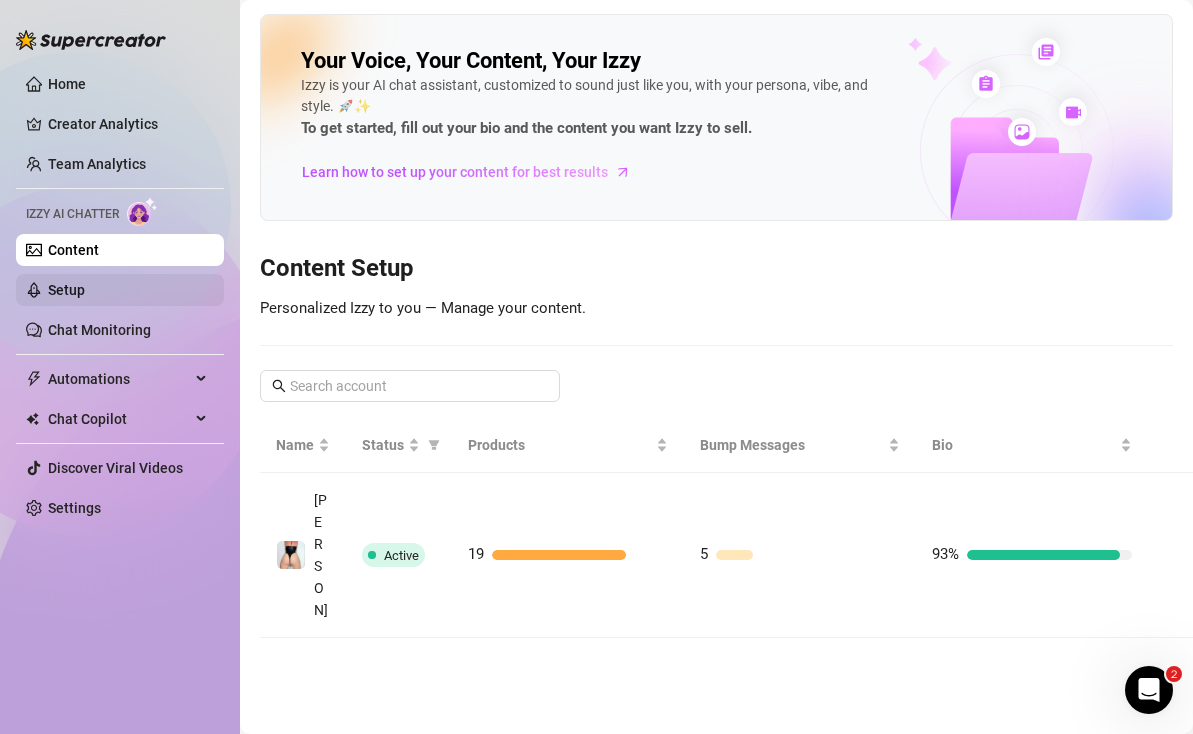 click on "Setup" at bounding box center (66, 290) 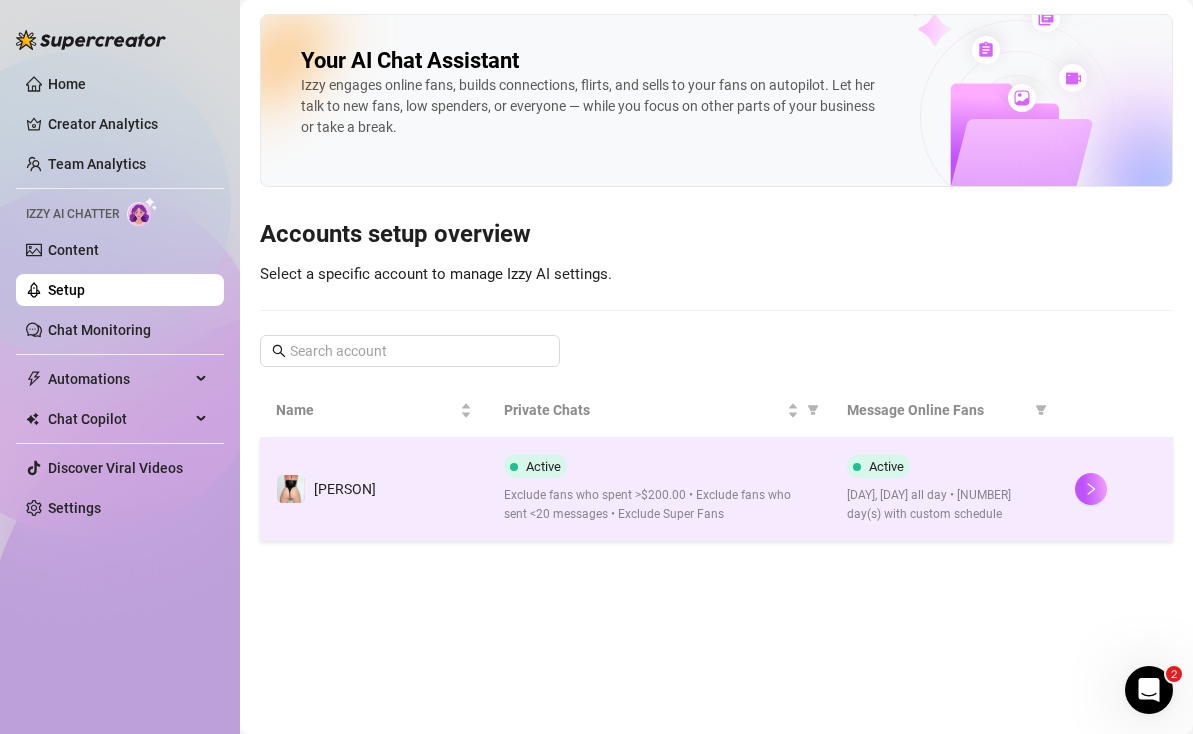 click on "Active" at bounding box center [535, 466] 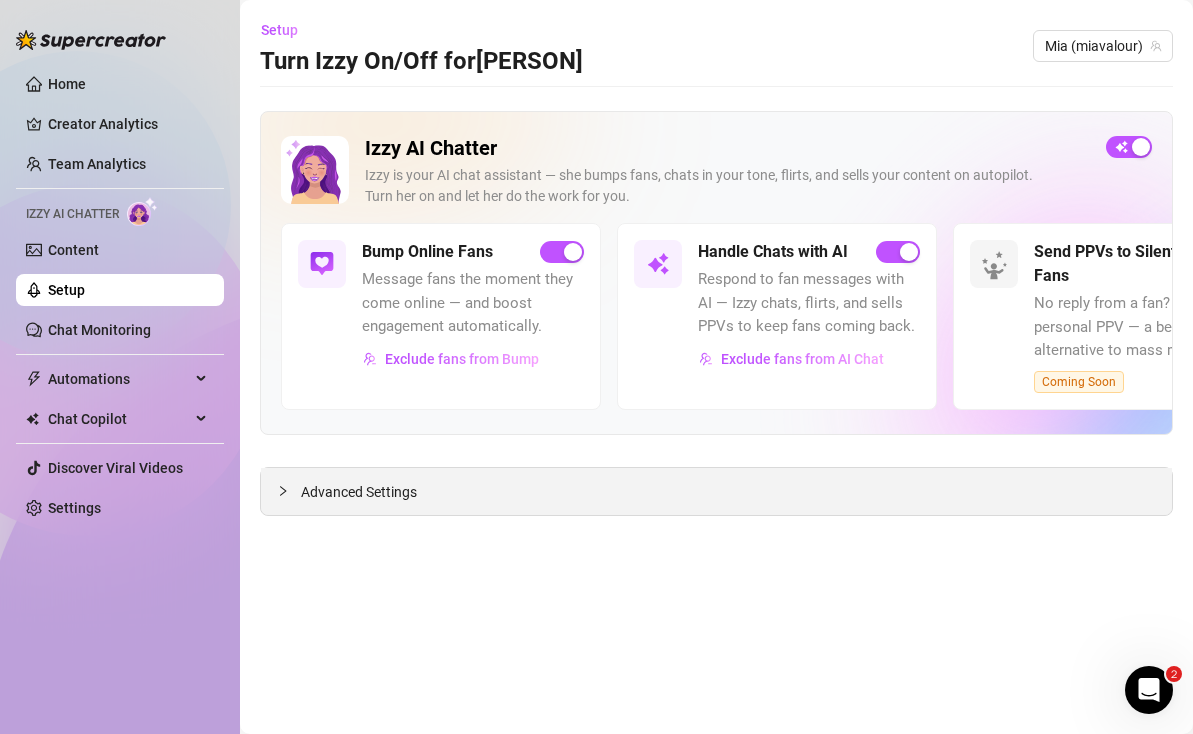 click on "Advanced Settings" at bounding box center (716, 491) 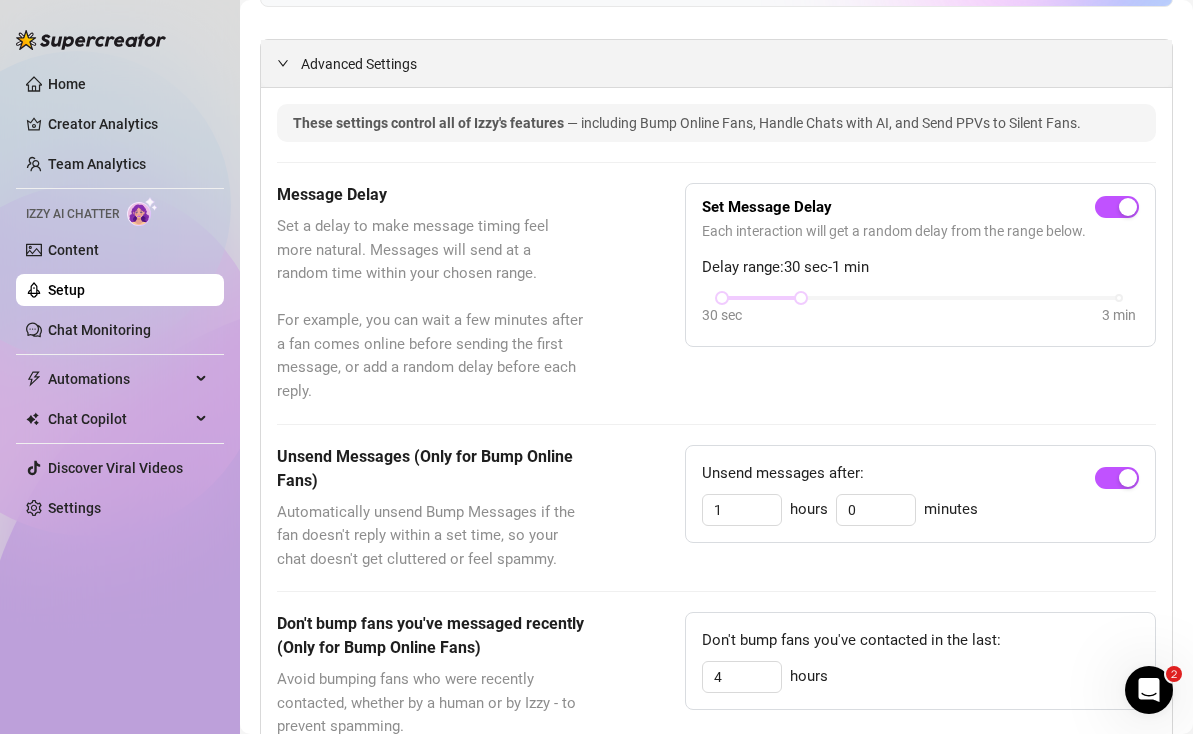 scroll, scrollTop: 431, scrollLeft: 0, axis: vertical 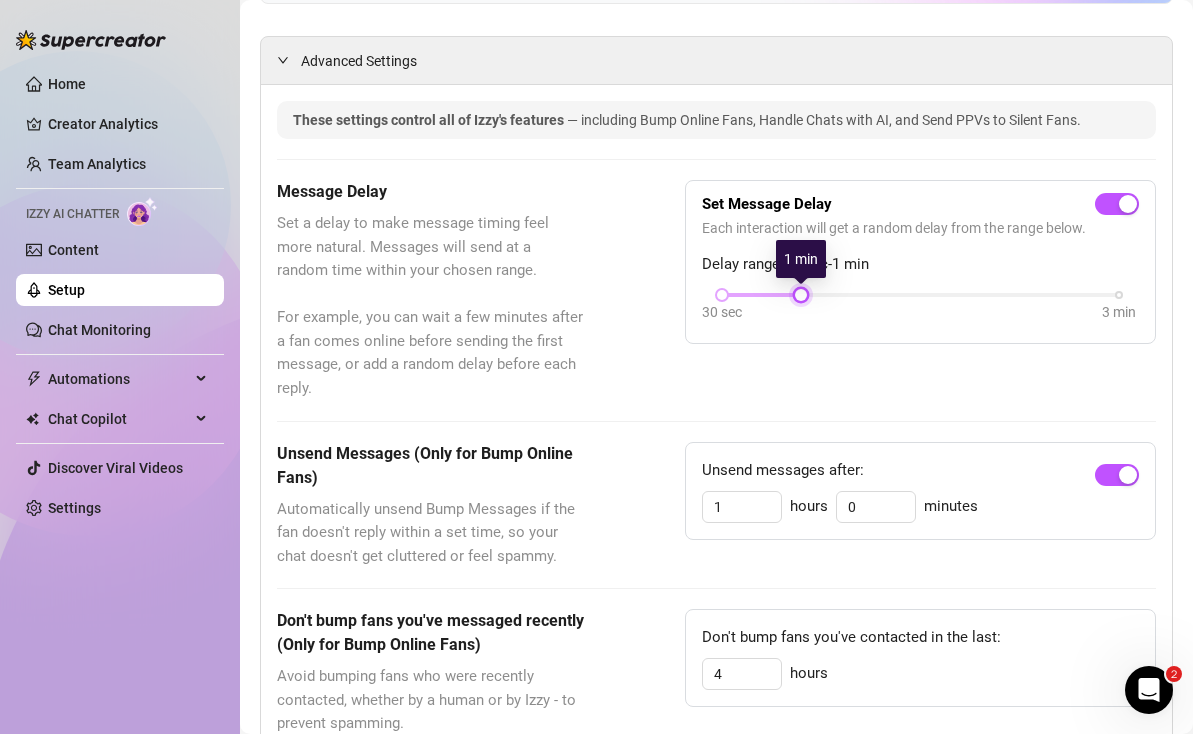 drag, startPoint x: 803, startPoint y: 296, endPoint x: 830, endPoint y: 293, distance: 27.166155 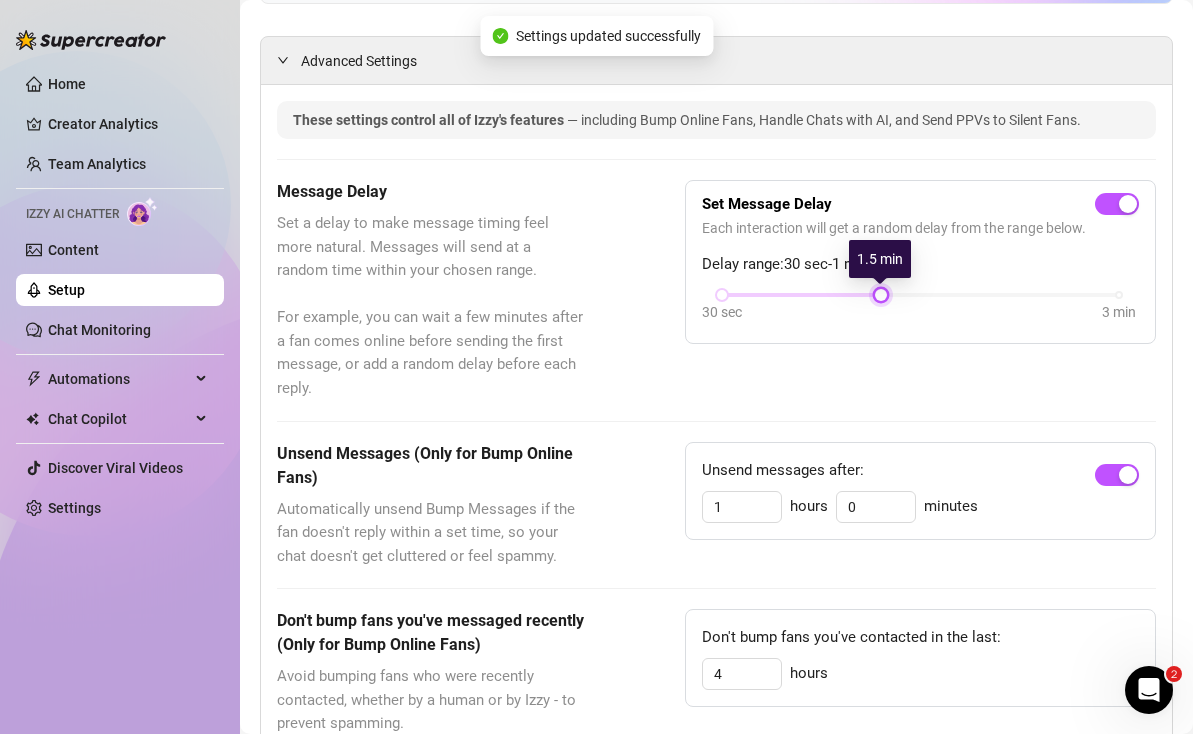 drag, startPoint x: 798, startPoint y: 300, endPoint x: 852, endPoint y: 300, distance: 54 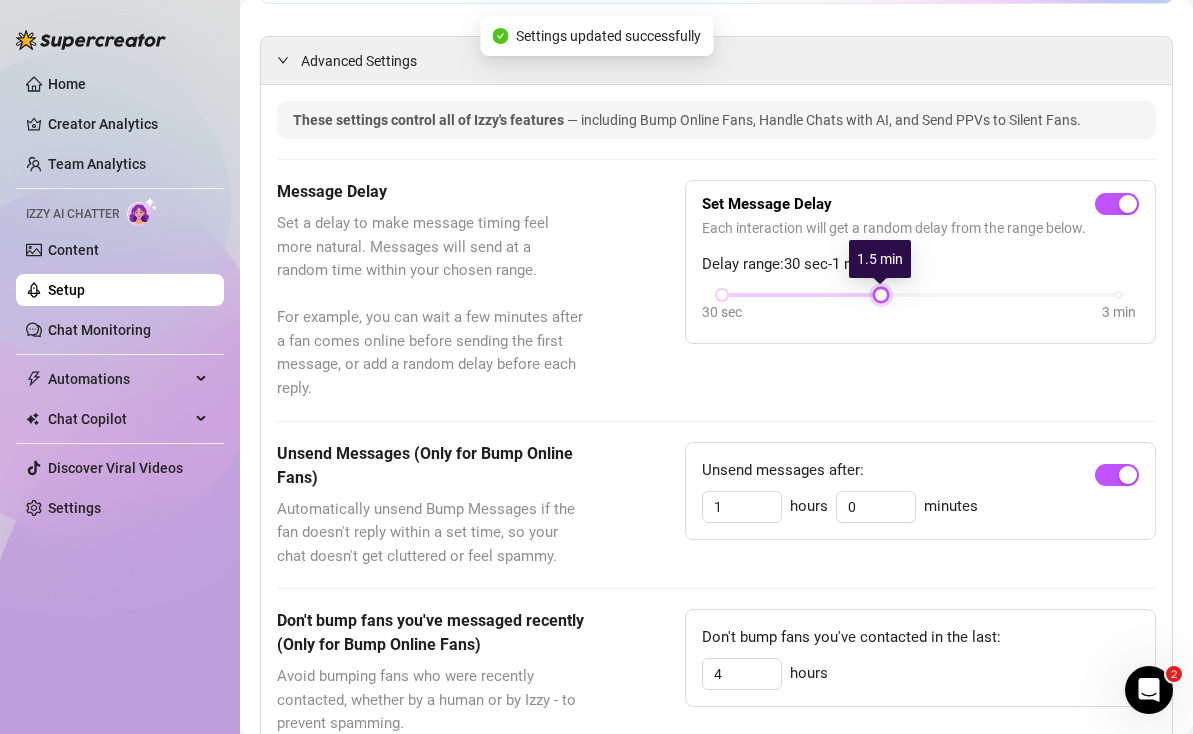 click on "30 sec 3 min" at bounding box center (920, 308) 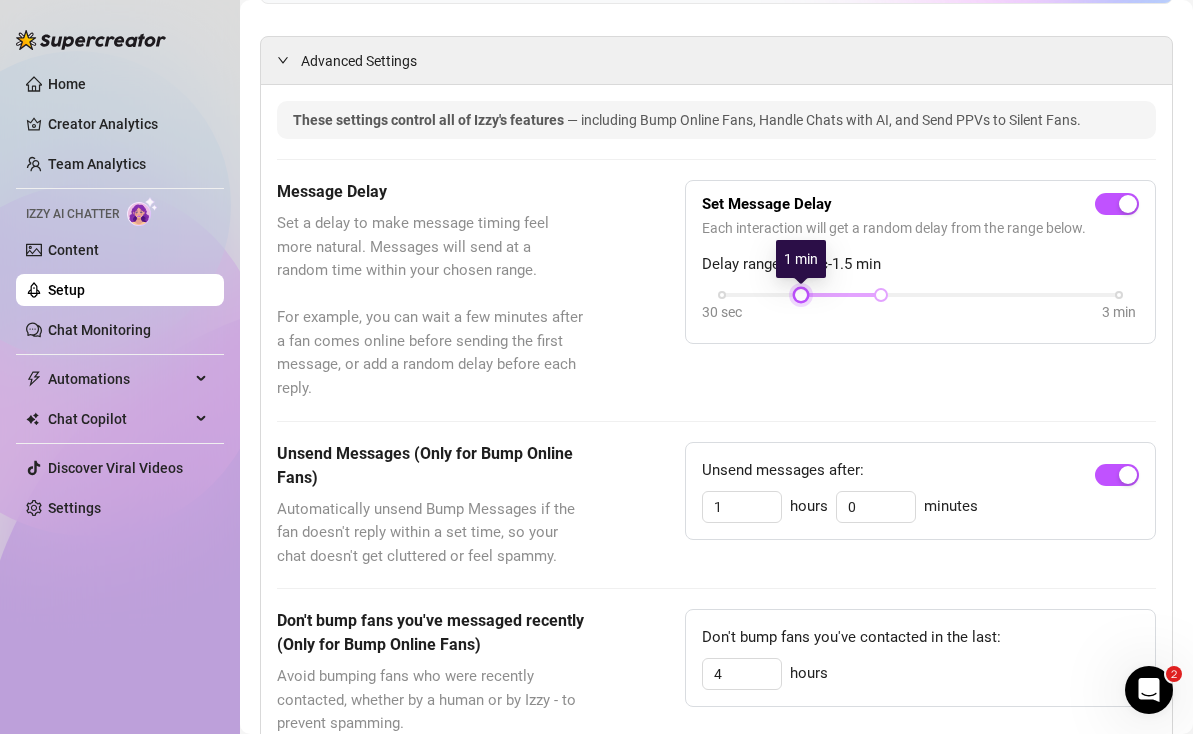 drag, startPoint x: 725, startPoint y: 297, endPoint x: 819, endPoint y: 298, distance: 94.00532 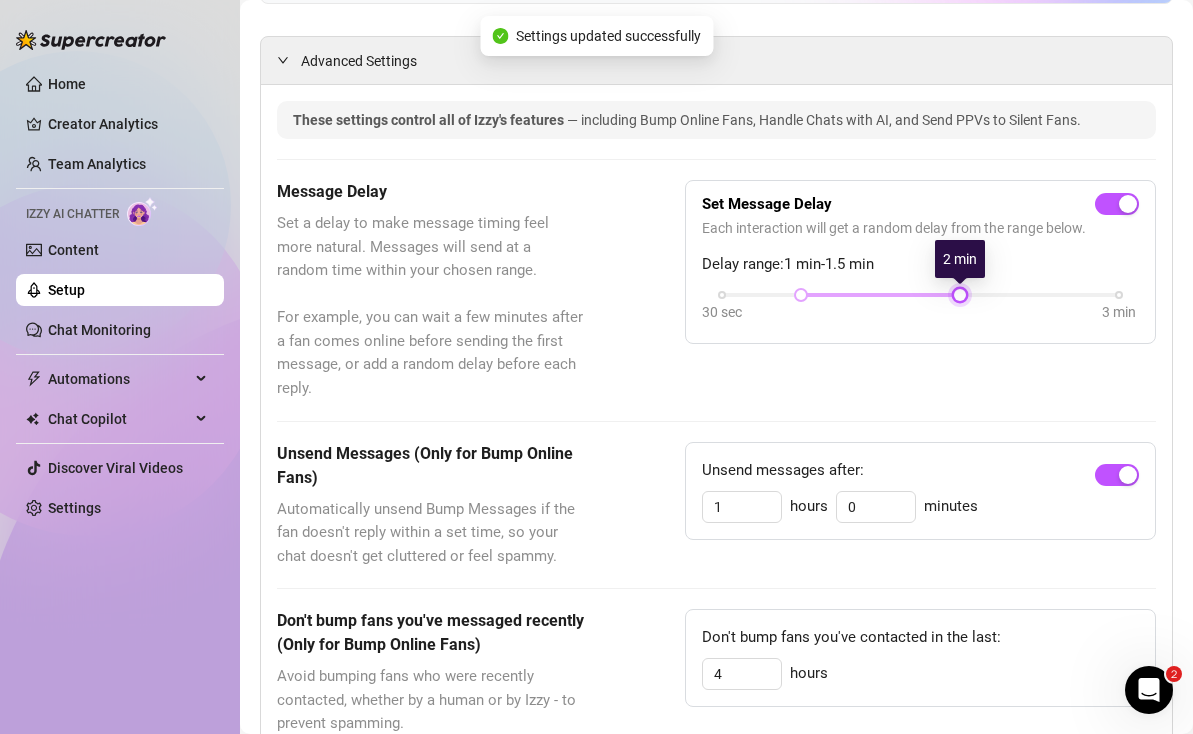 drag, startPoint x: 879, startPoint y: 295, endPoint x: 925, endPoint y: 295, distance: 46 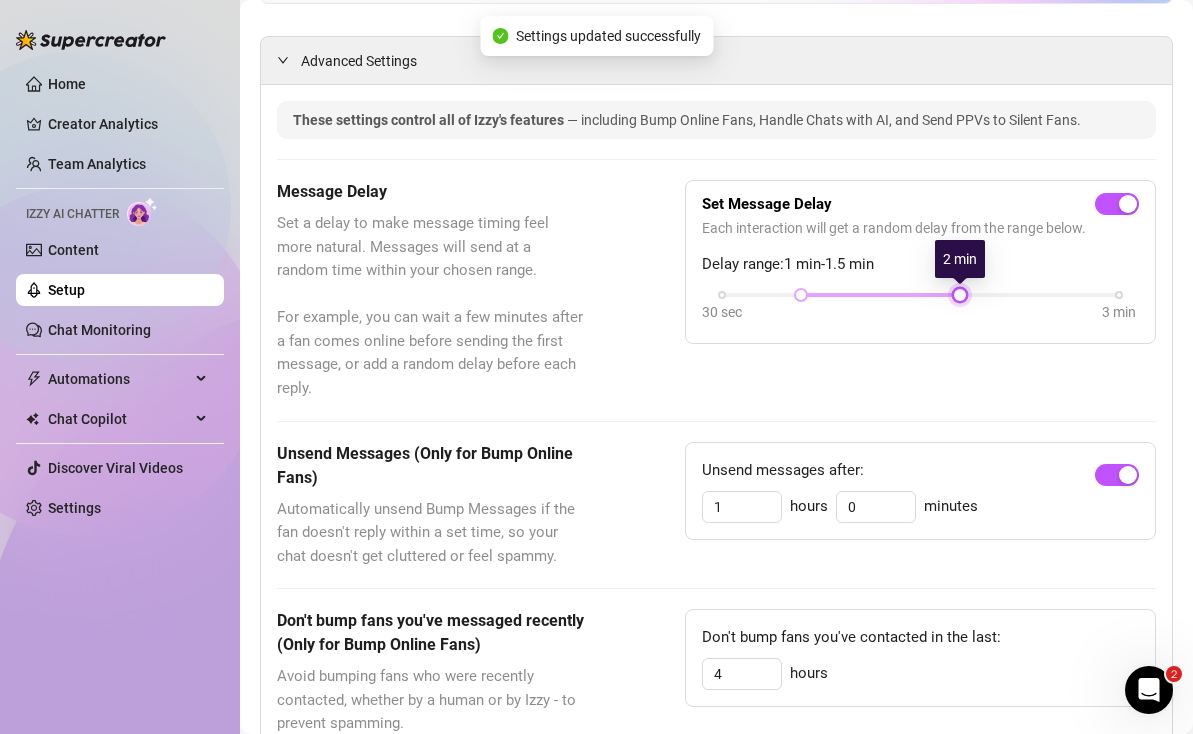 click on "30 sec 3 min" at bounding box center [920, 293] 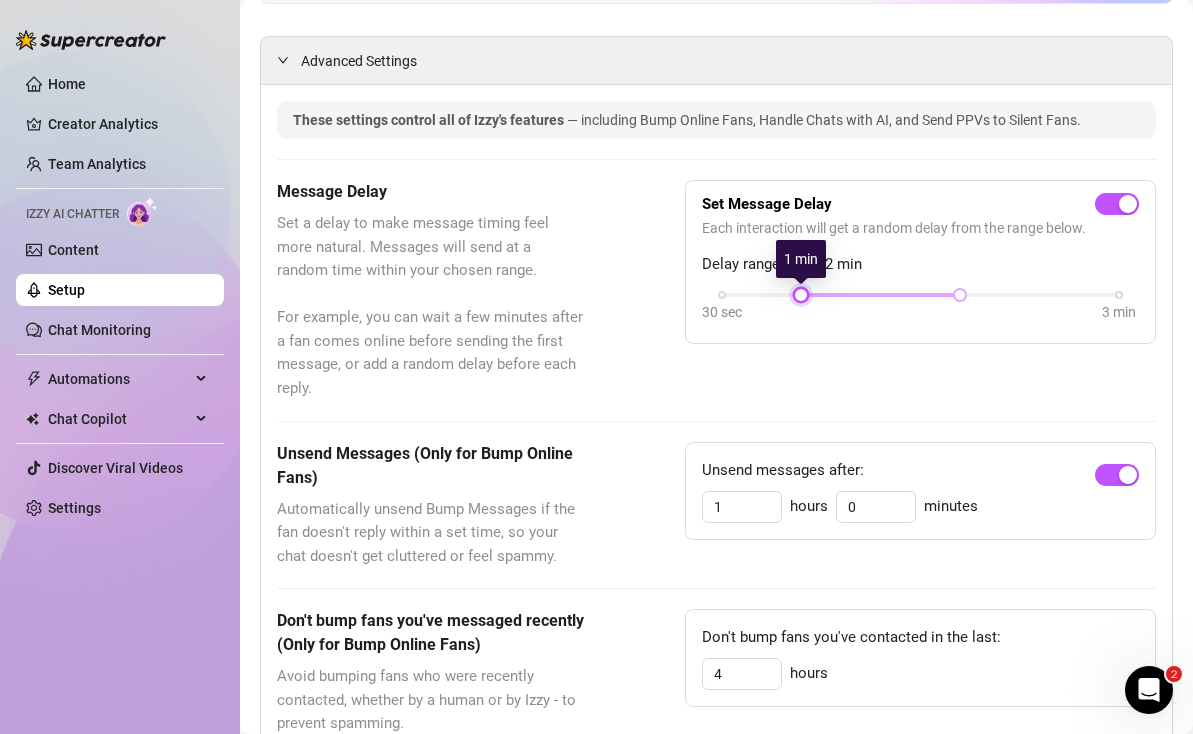 drag, startPoint x: 800, startPoint y: 296, endPoint x: 812, endPoint y: 296, distance: 12 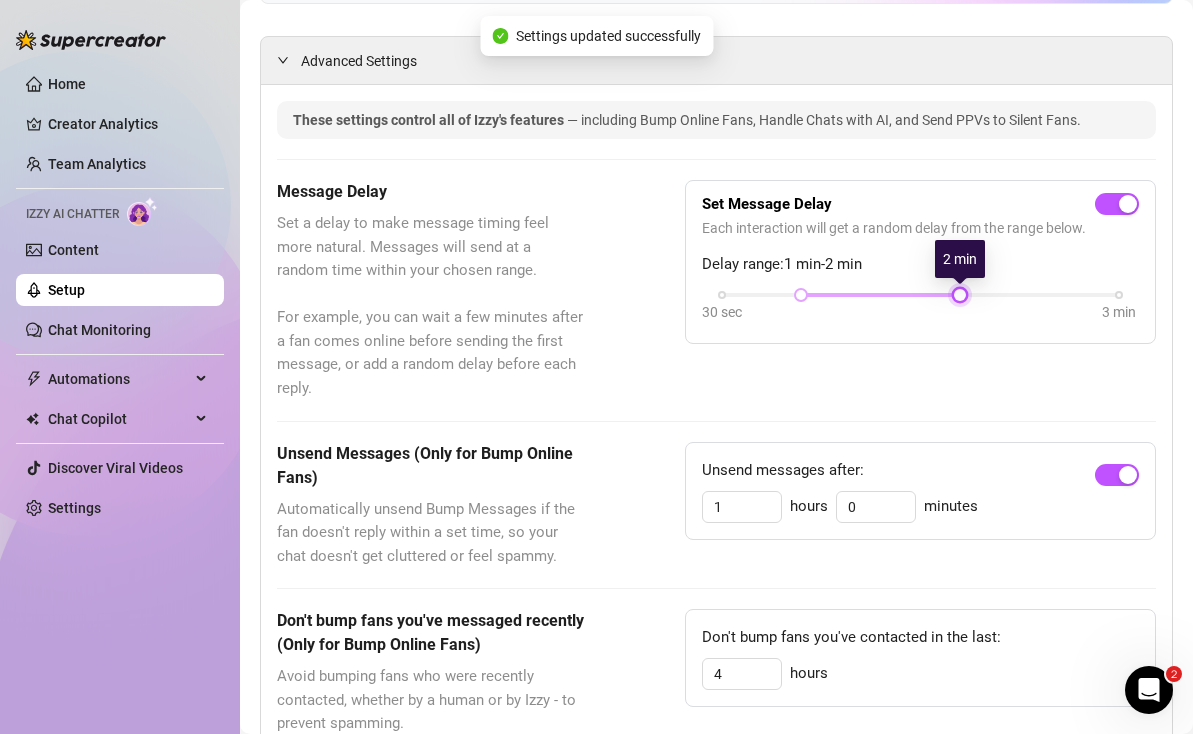 drag, startPoint x: 963, startPoint y: 292, endPoint x: 989, endPoint y: 296, distance: 26.305893 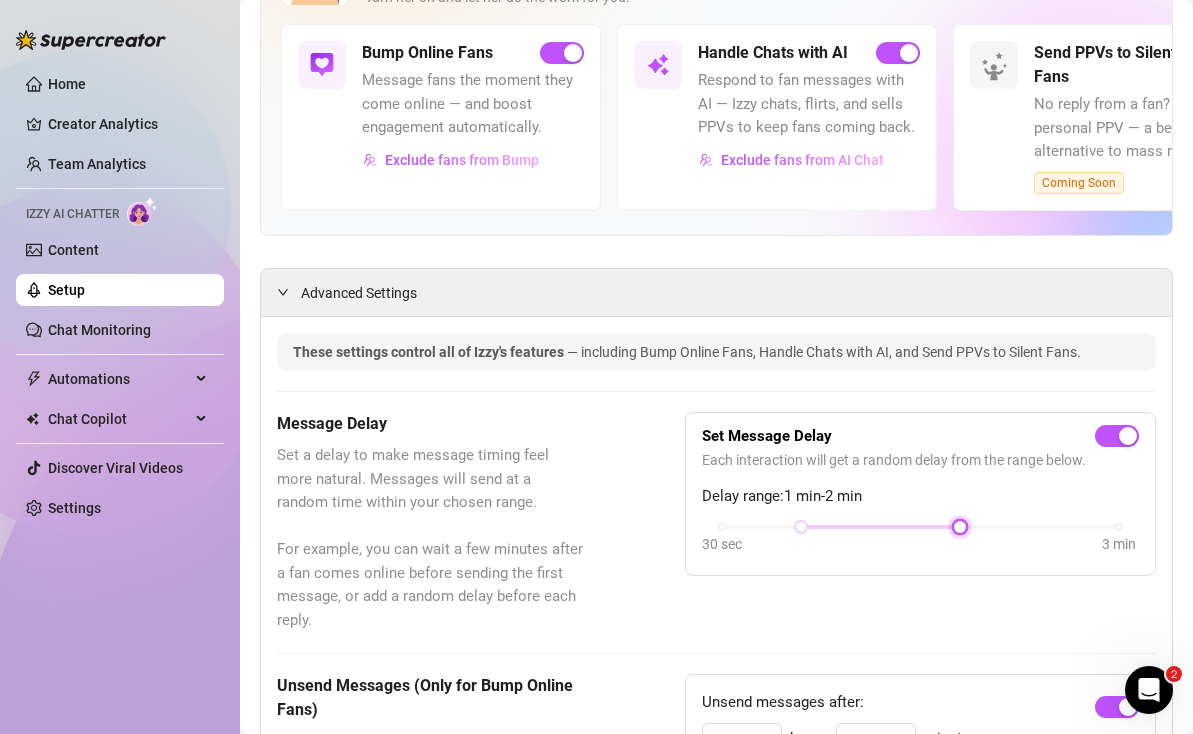 scroll, scrollTop: 0, scrollLeft: 0, axis: both 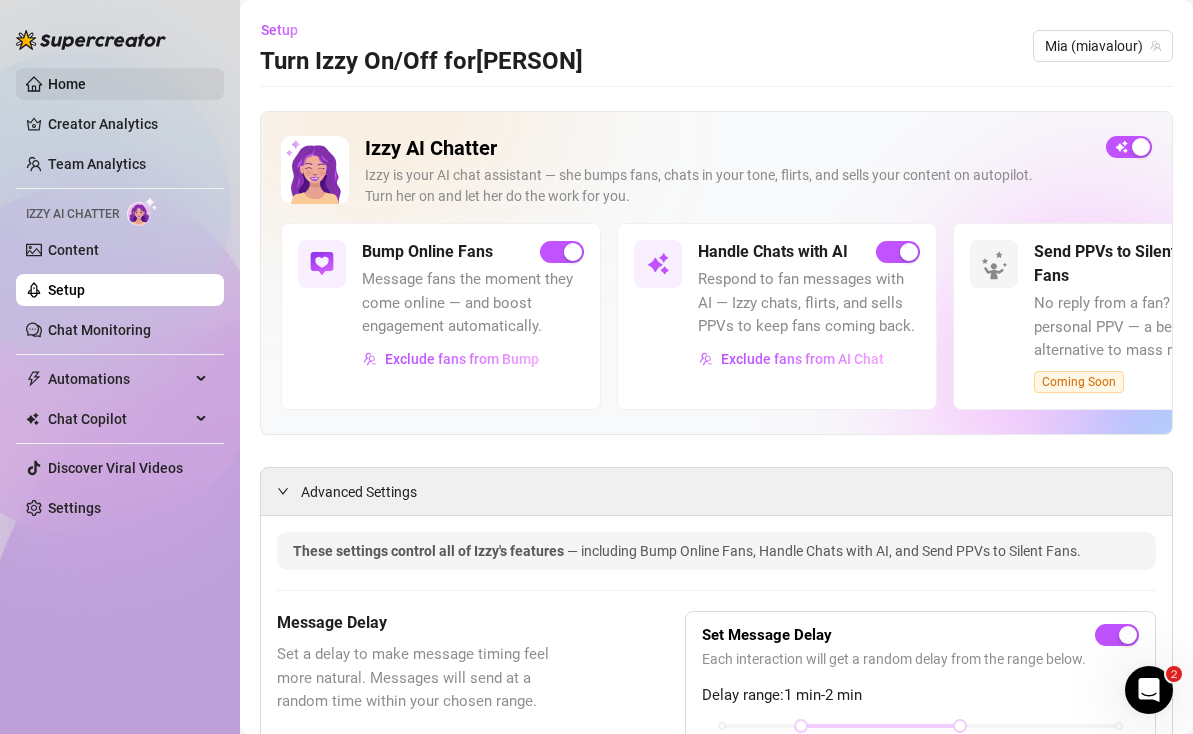 click on "Home" at bounding box center (67, 84) 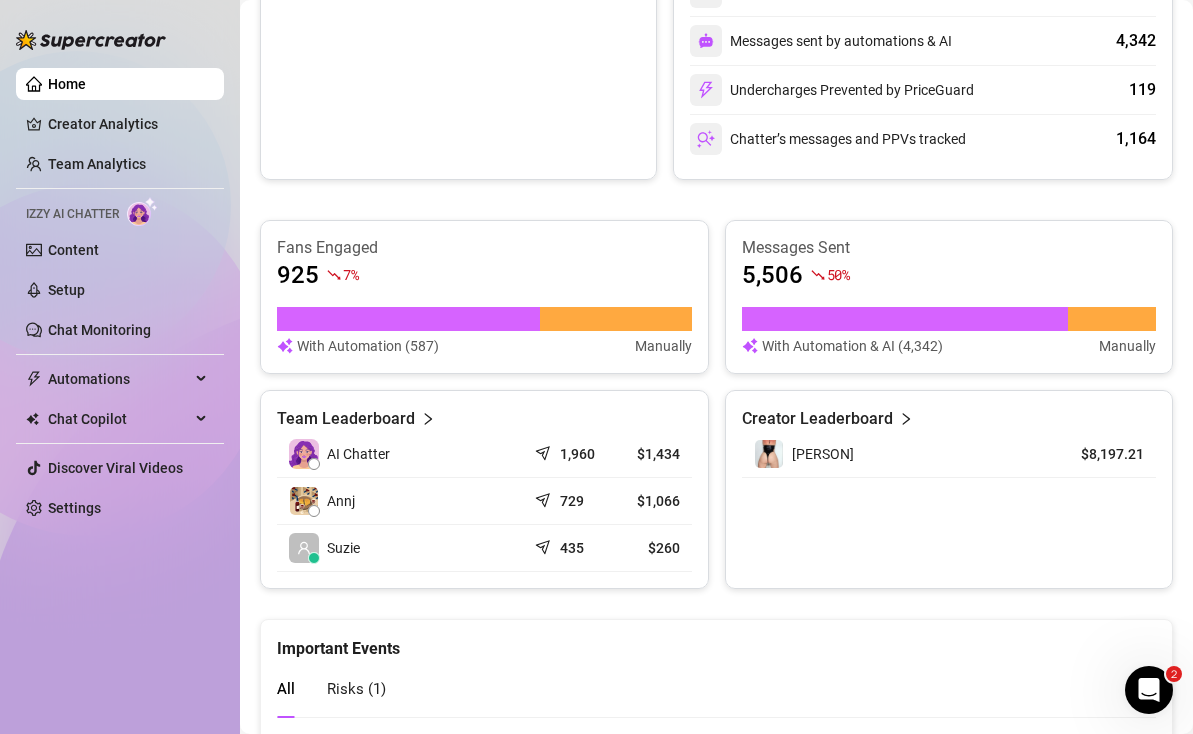 scroll, scrollTop: 0, scrollLeft: 0, axis: both 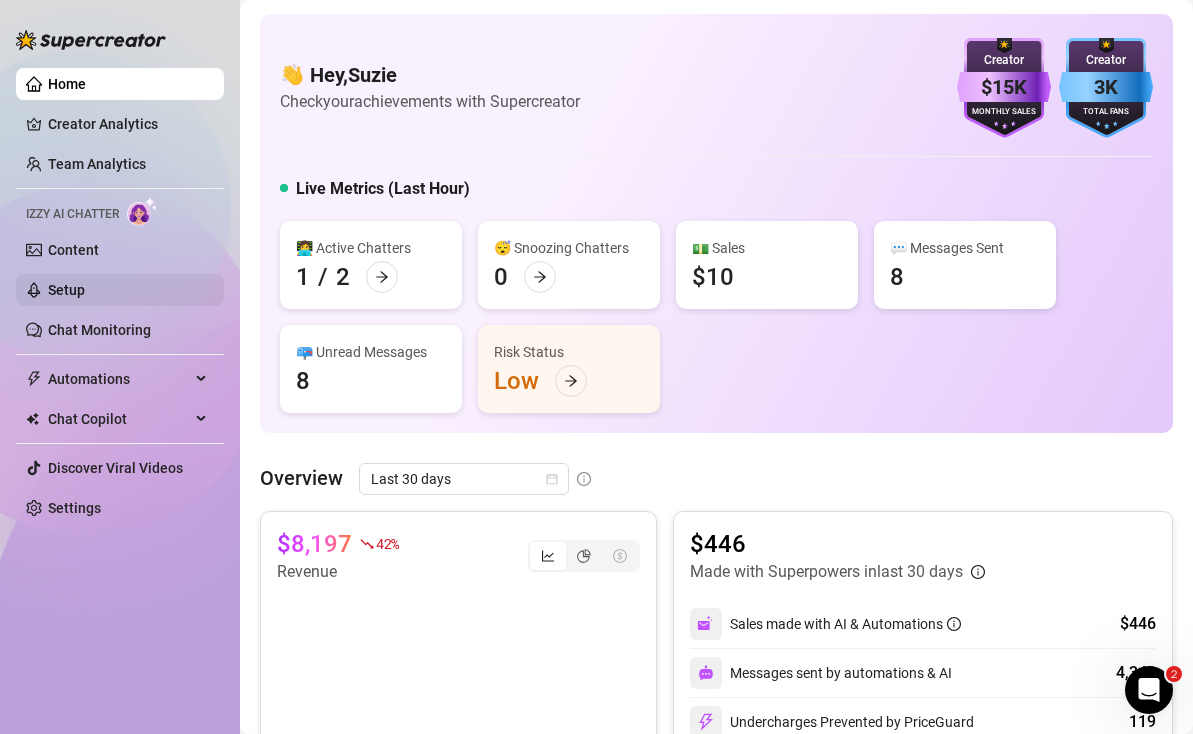 click on "Setup" at bounding box center [66, 290] 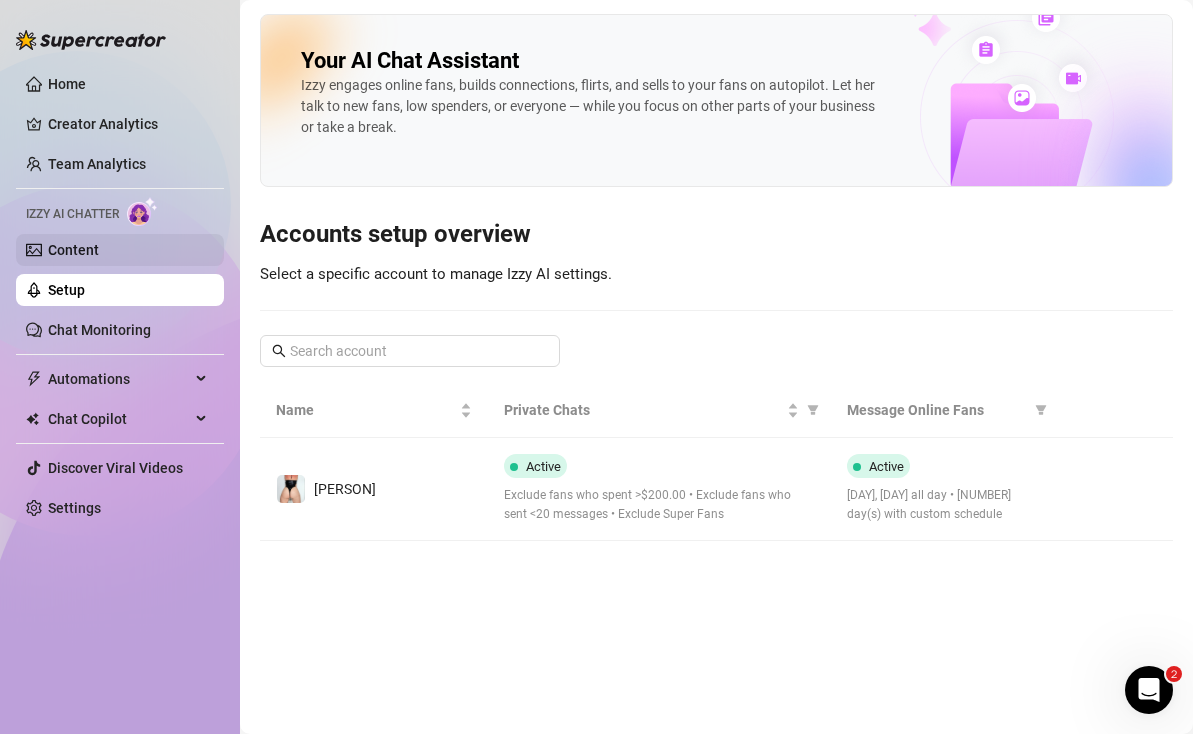 click on "Content" at bounding box center [73, 250] 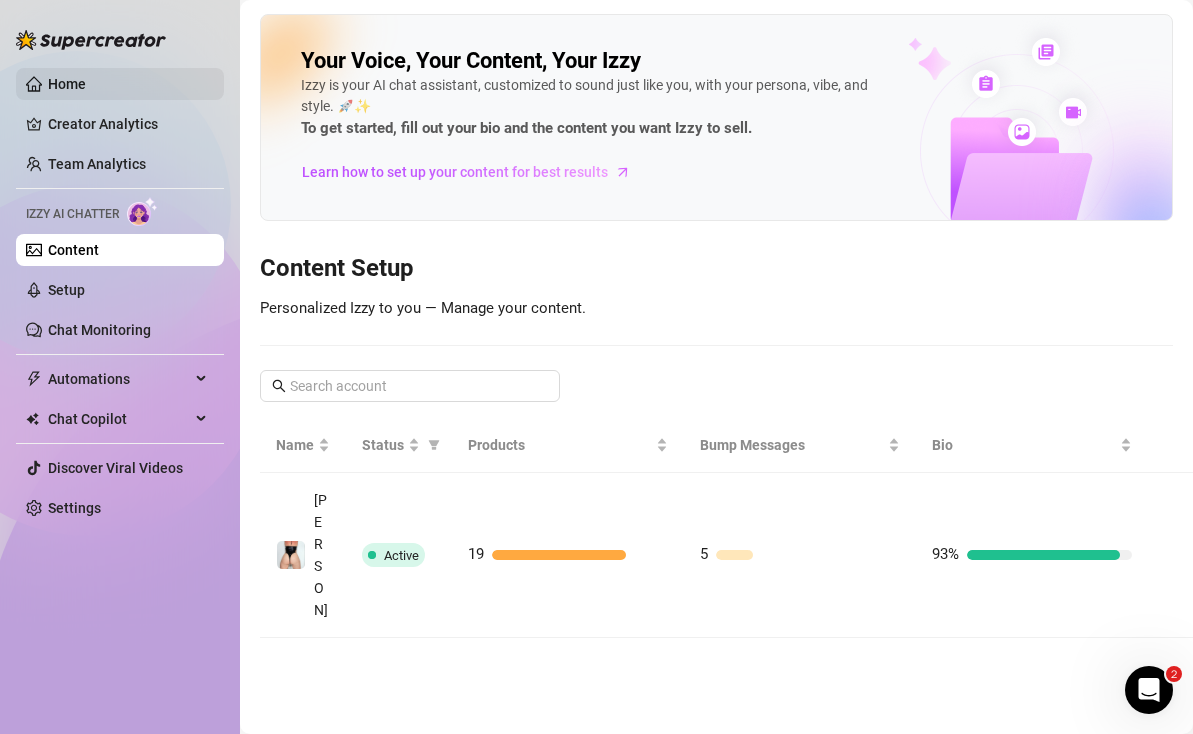 click on "Home" at bounding box center (67, 84) 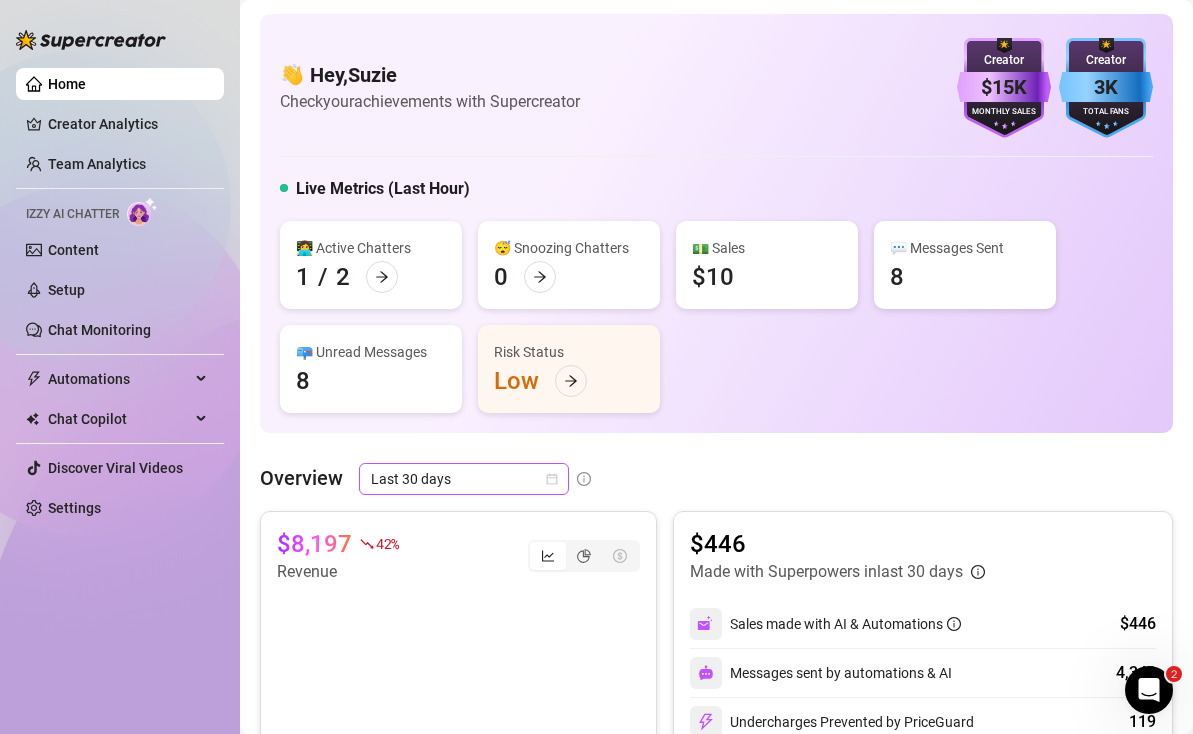 scroll, scrollTop: 143, scrollLeft: 0, axis: vertical 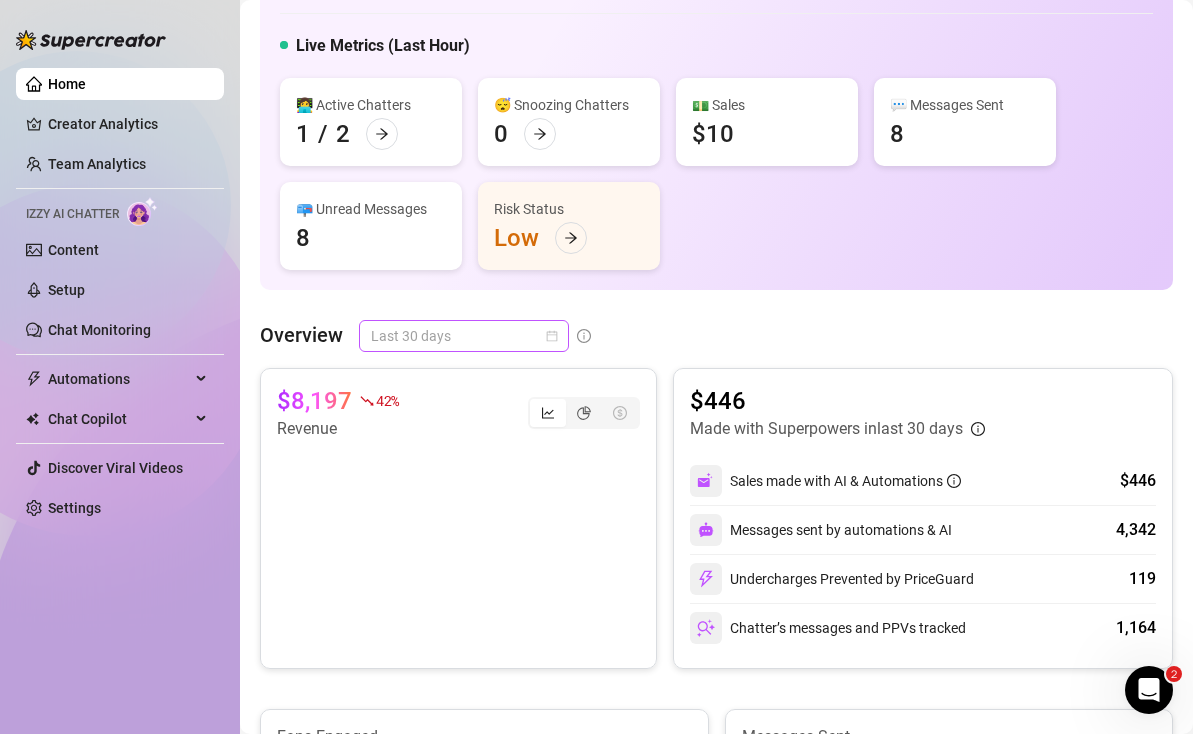 click on "Last 30 days" at bounding box center (464, 336) 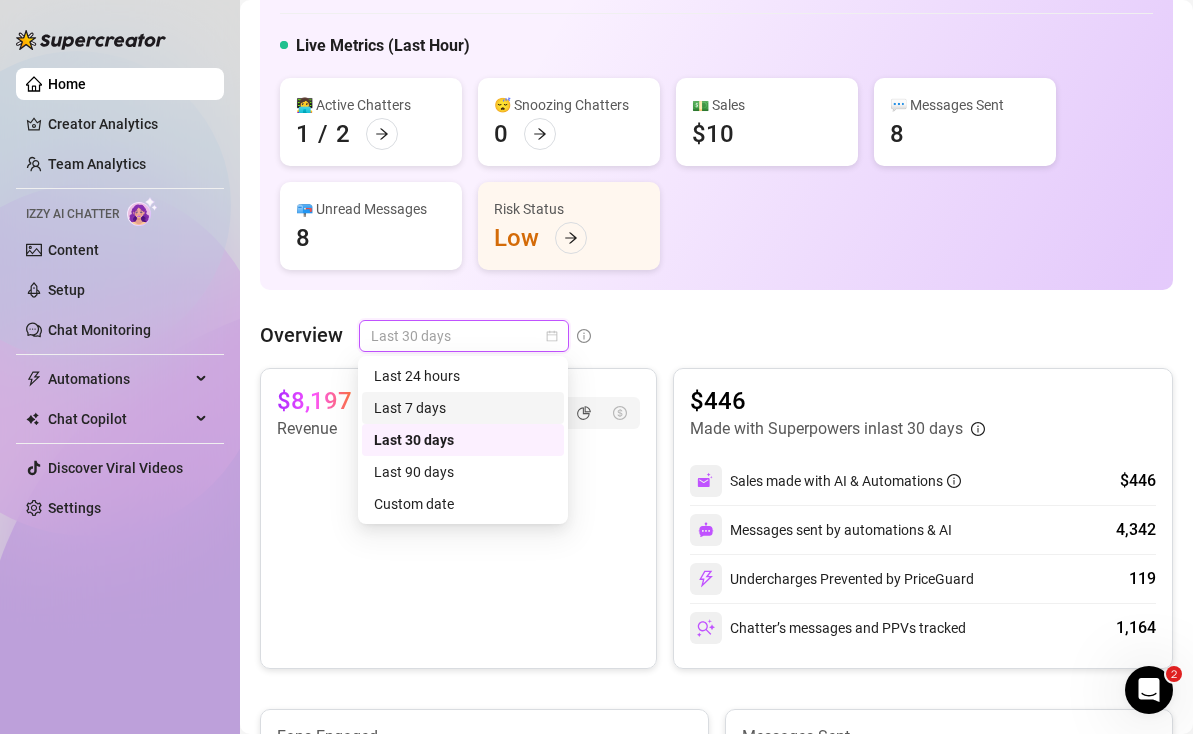 click on "Last 7 days" at bounding box center (463, 408) 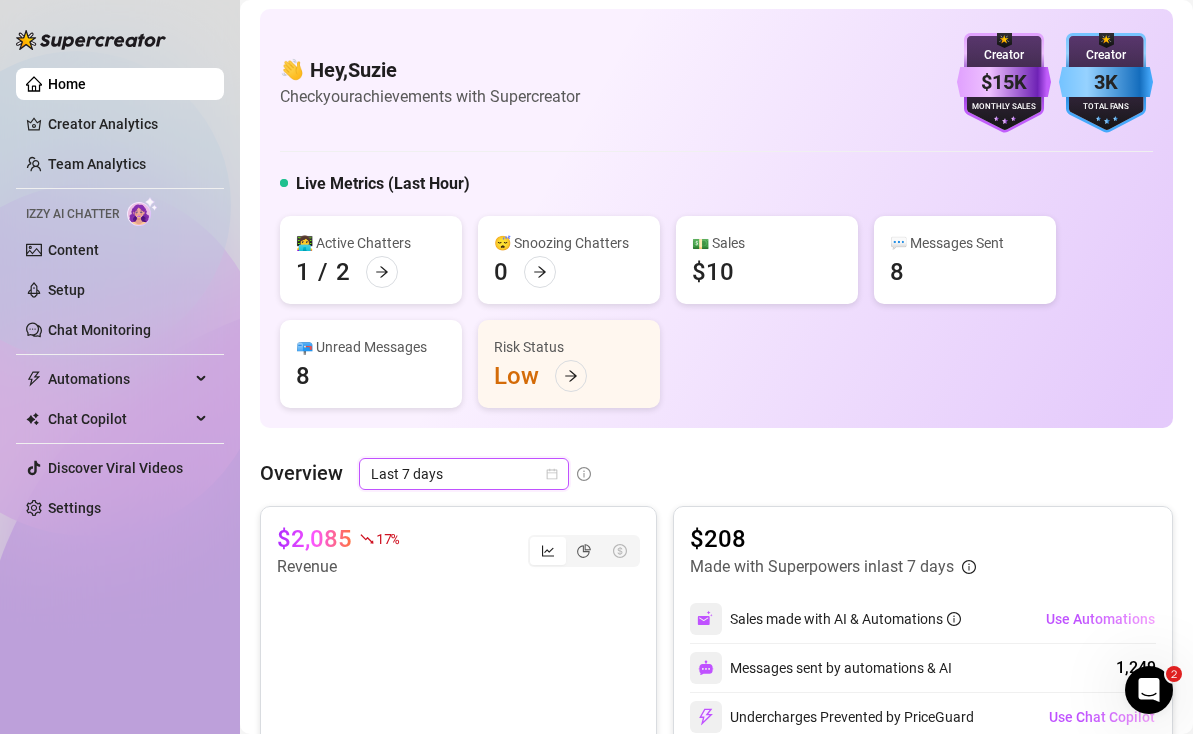 scroll, scrollTop: 0, scrollLeft: 0, axis: both 